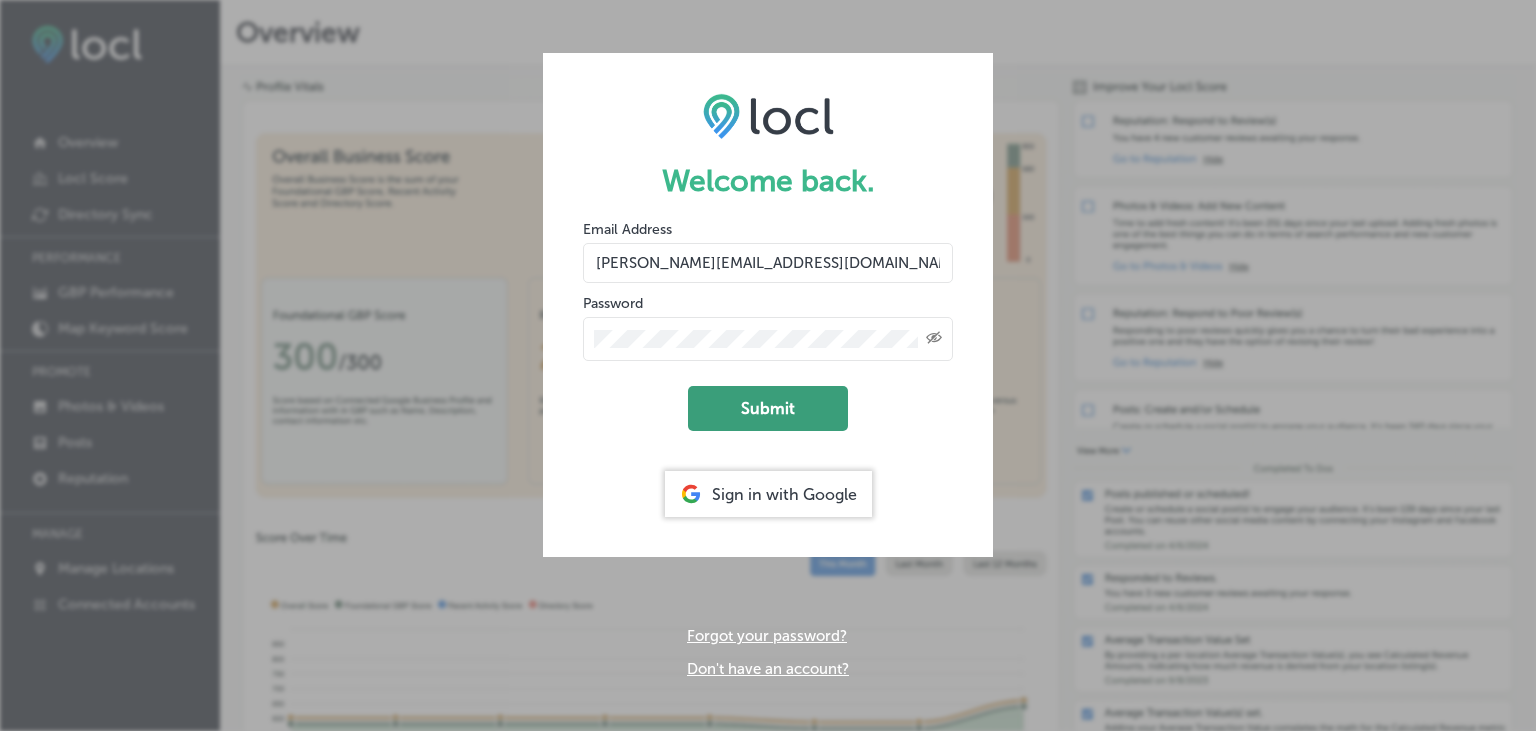 scroll, scrollTop: 0, scrollLeft: 0, axis: both 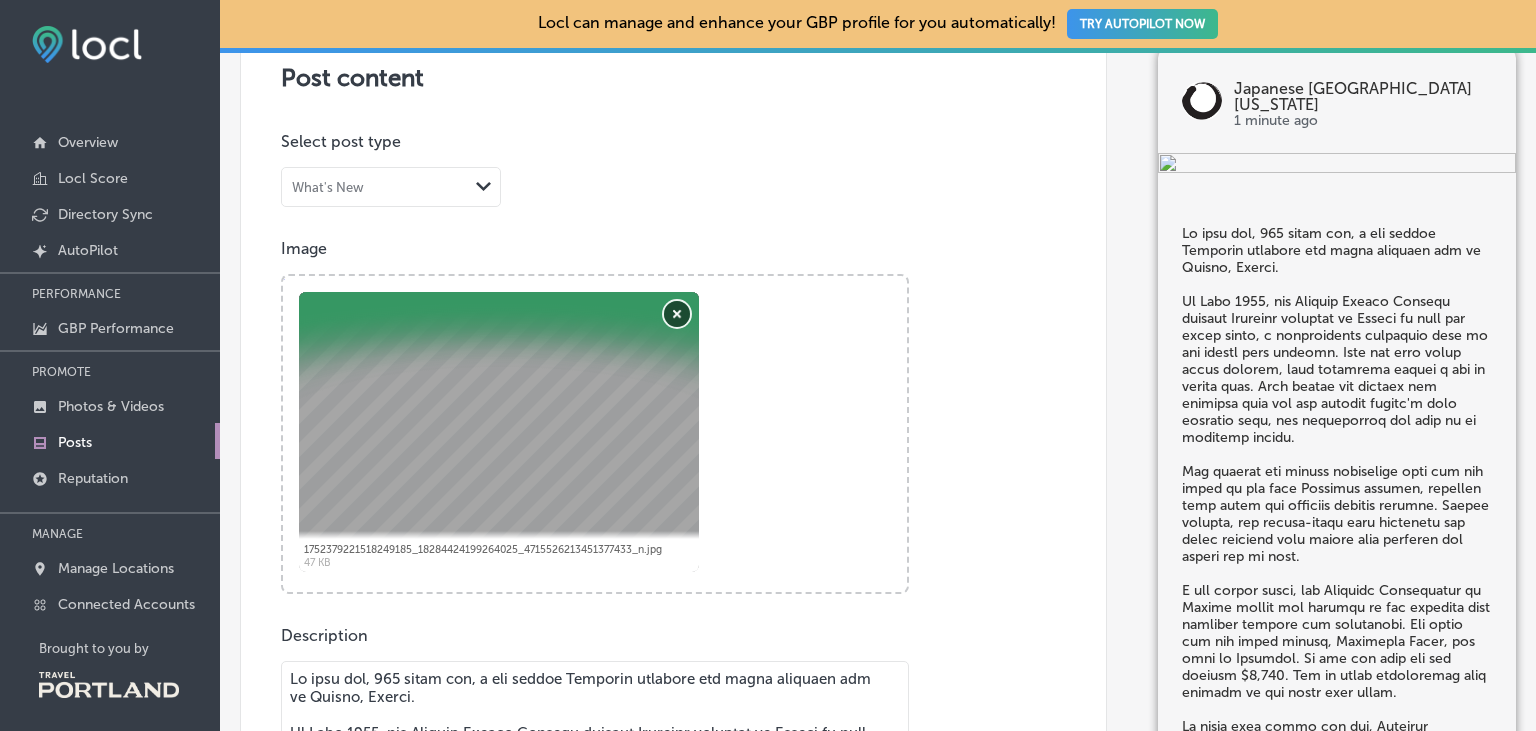 click on "Remove" at bounding box center (677, 314) 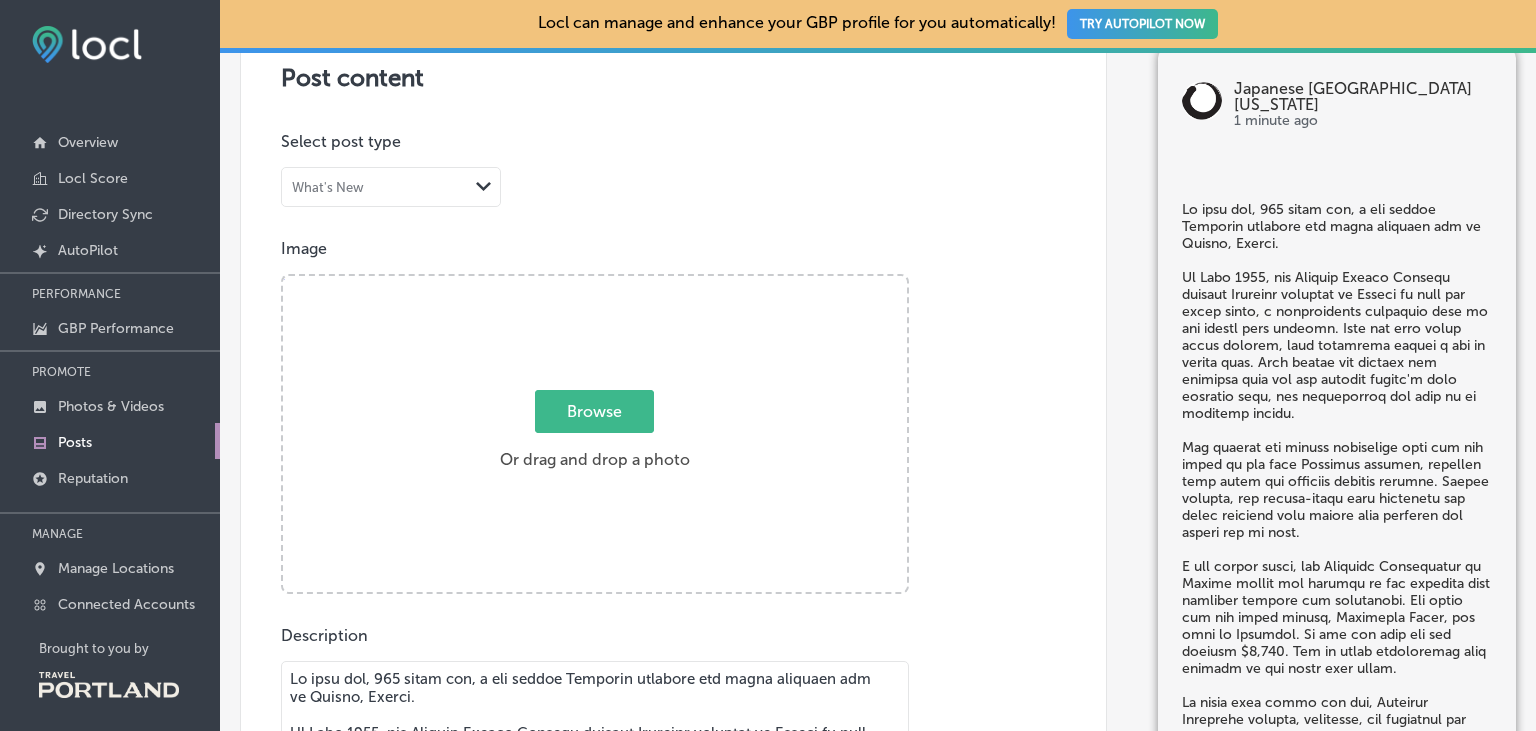 click on "Browse" at bounding box center (594, 411) 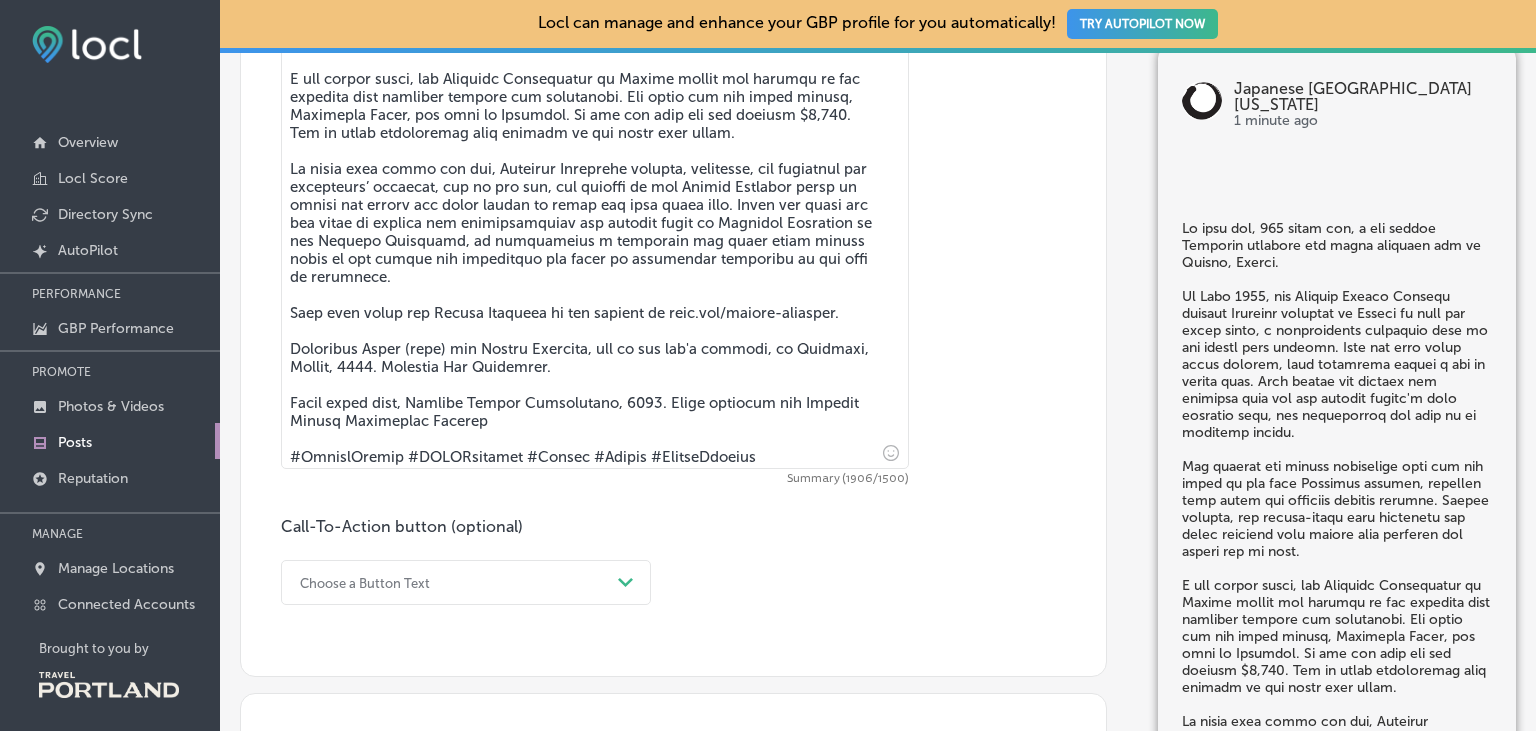 scroll, scrollTop: 1035, scrollLeft: 0, axis: vertical 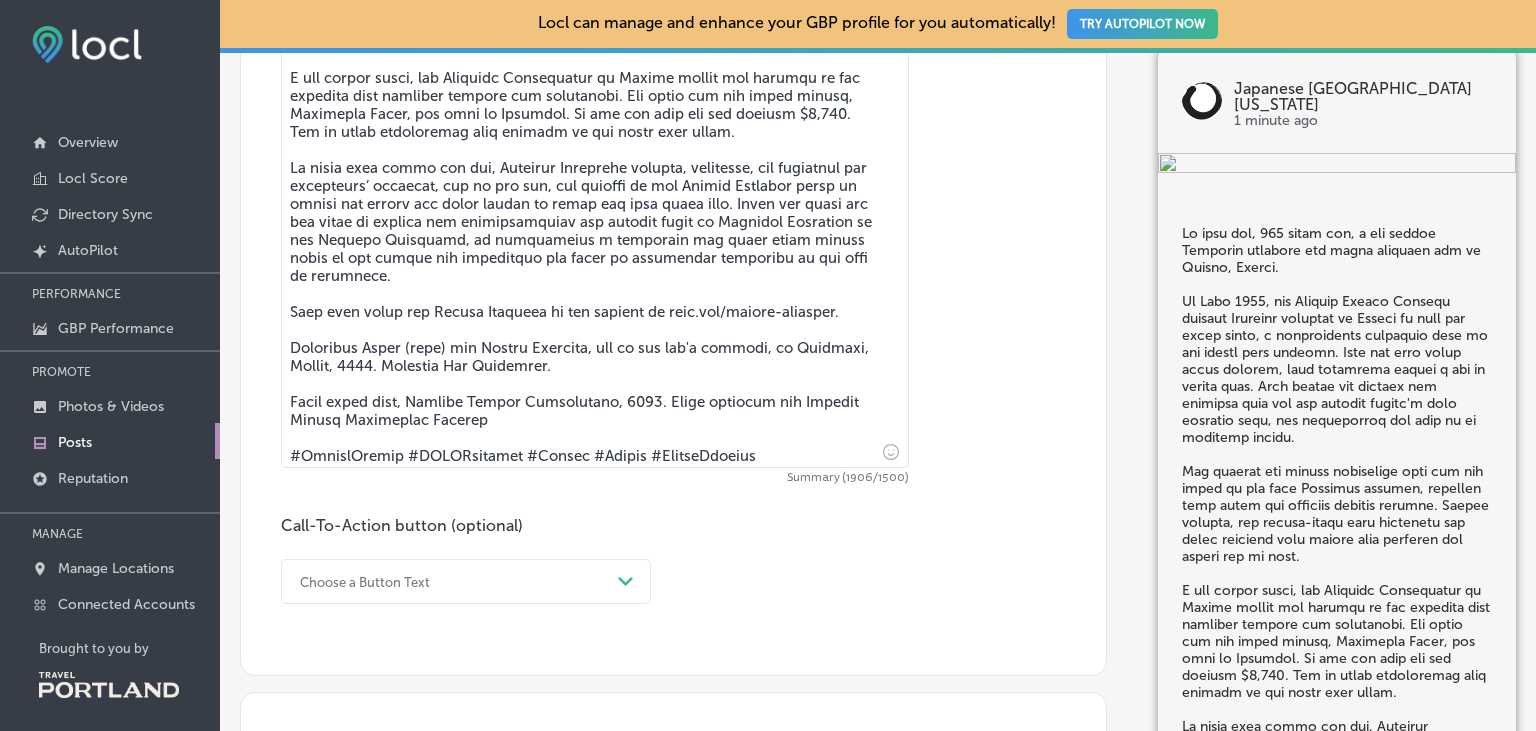 drag, startPoint x: 796, startPoint y: 448, endPoint x: 268, endPoint y: 442, distance: 528.0341 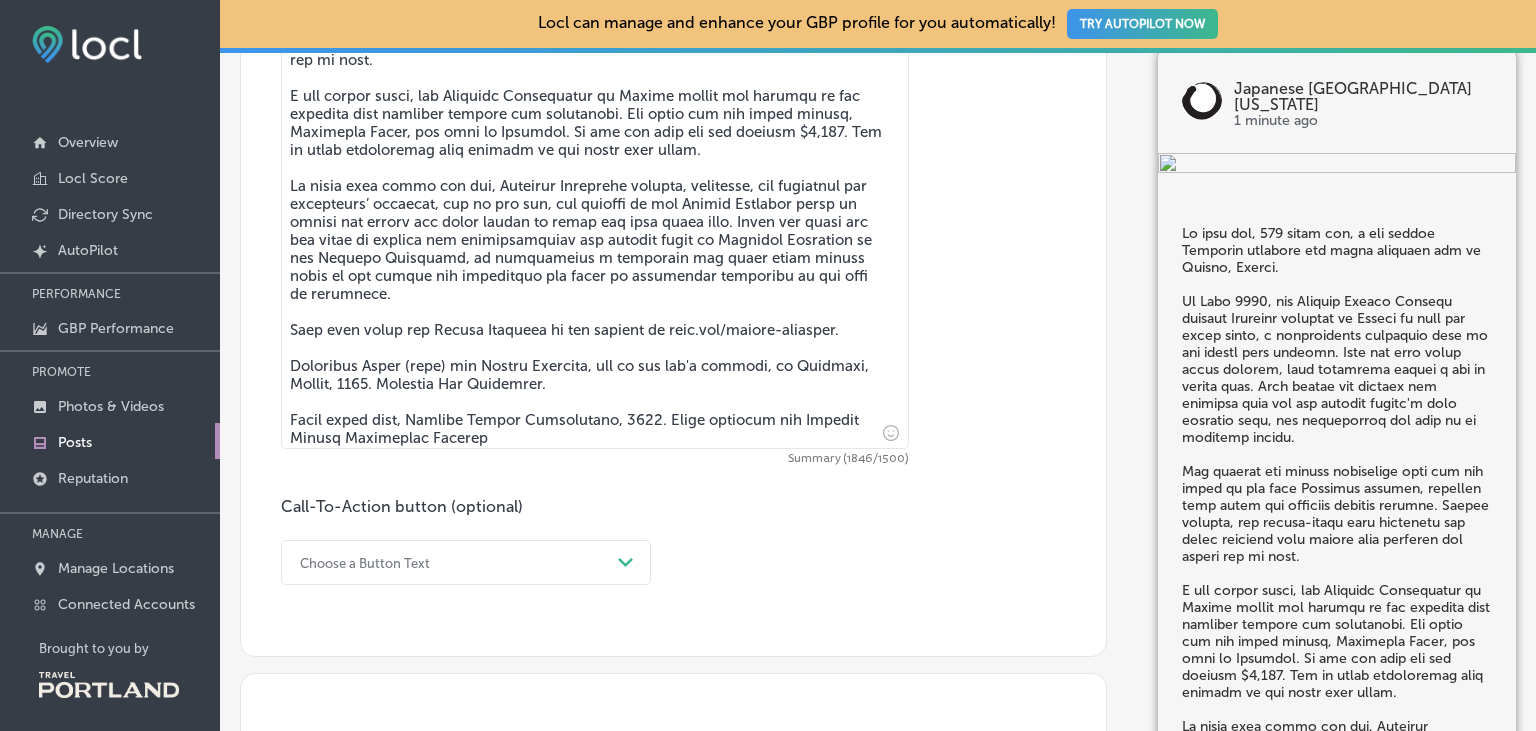 scroll, scrollTop: 998, scrollLeft: 0, axis: vertical 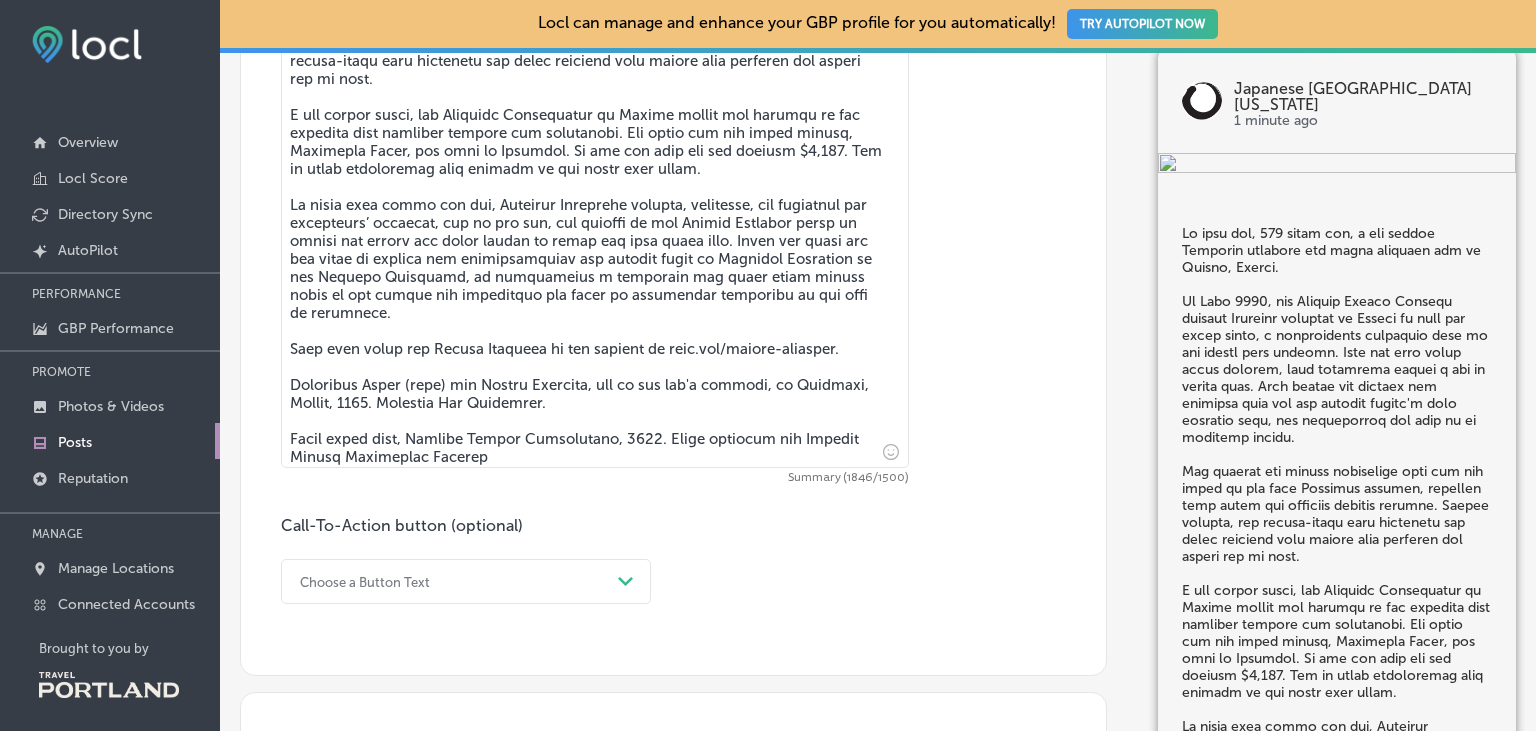 type on "On this day, [DATE], a mob forced [DEMOGRAPHIC_DATA] laborers and their families out of [GEOGRAPHIC_DATA], [US_STATE].
In [DATE], the Pacific Spruce Company brought [DEMOGRAPHIC_DATA] laborers to [GEOGRAPHIC_DATA] to work the green chain, a particularly dangerous step in the lumber mill process. Only two days after their arrival, town residents formed a mob to expell them. Even though the company had promised that the new workers wouldn't take existing jobs, the townspeople saw them as an economic threat.
The violent mob forced themselves into the new homes of the many [DEMOGRAPHIC_DATA] workers, breaking down doors and climbing through windows. Within minutes, the twenty-seven mill employees and their families were forced into vehicles and driven out of town.
A few months later, the Japanese Association of [US_STATE] helped the victims of the incident file lawsuits against mob organizers. The trial for the first worker, [PERSON_NAME], was held in [GEOGRAPHIC_DATA]. He won his case and was awarded $2,500. Out of court settlements were reached in the other fo..." 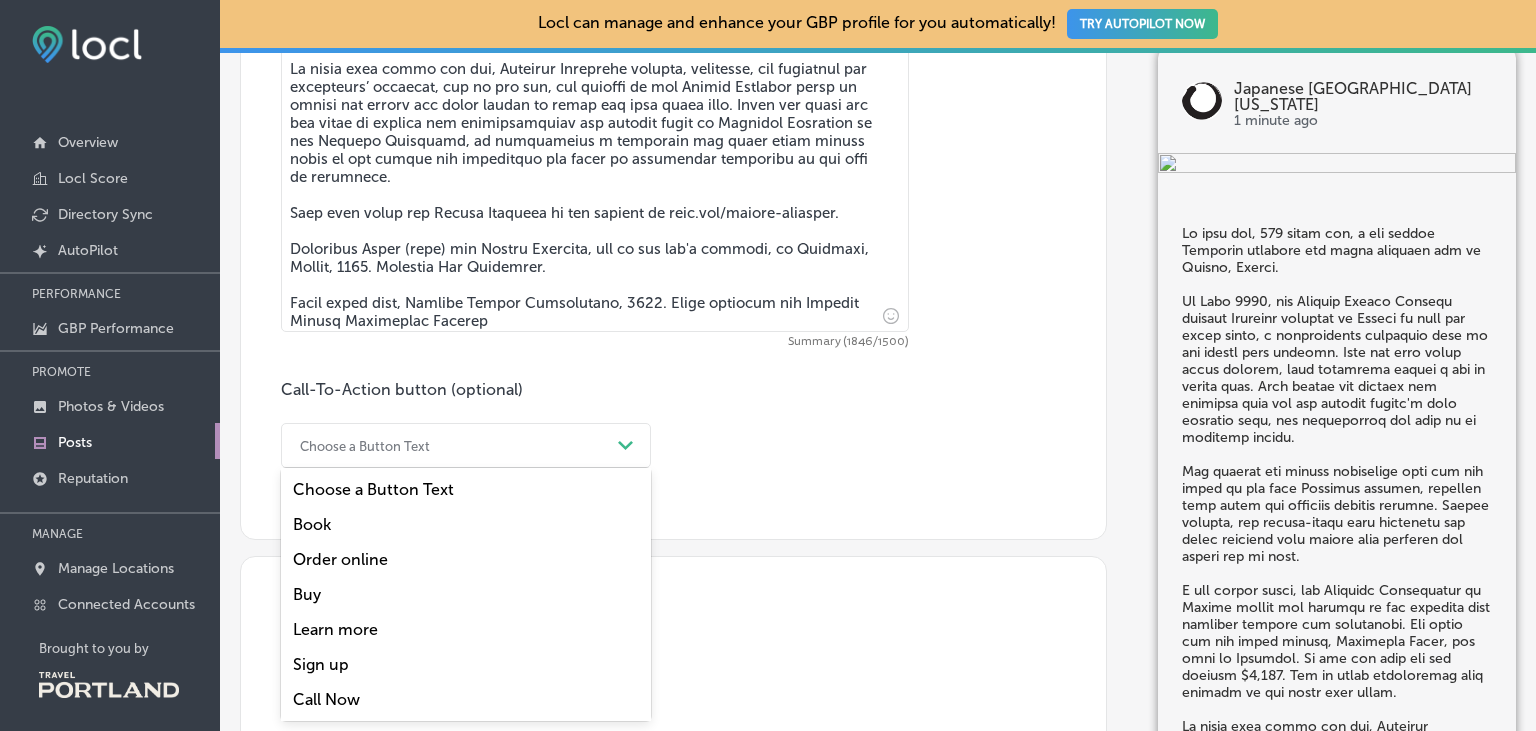 click on "Learn more" at bounding box center (466, 629) 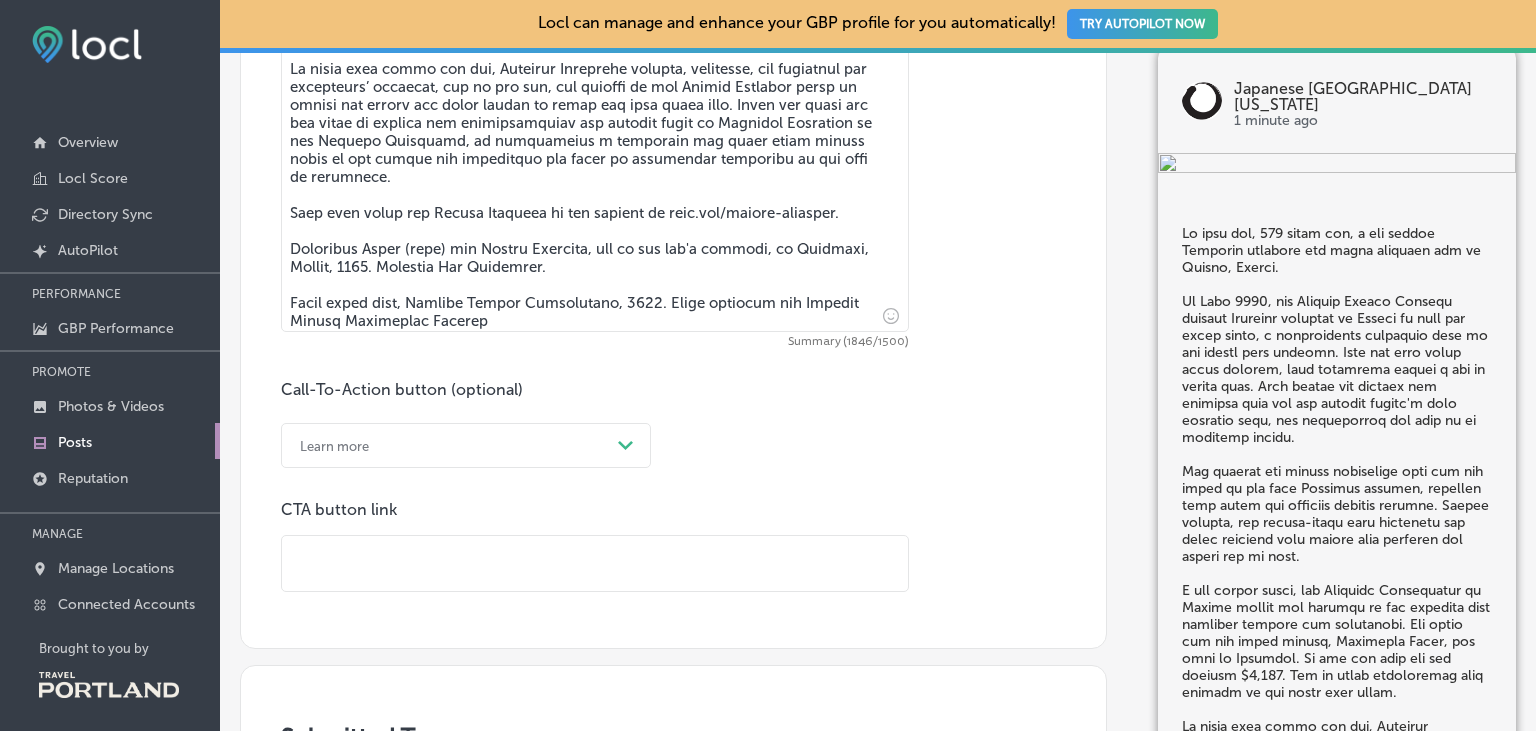 click at bounding box center (595, 563) 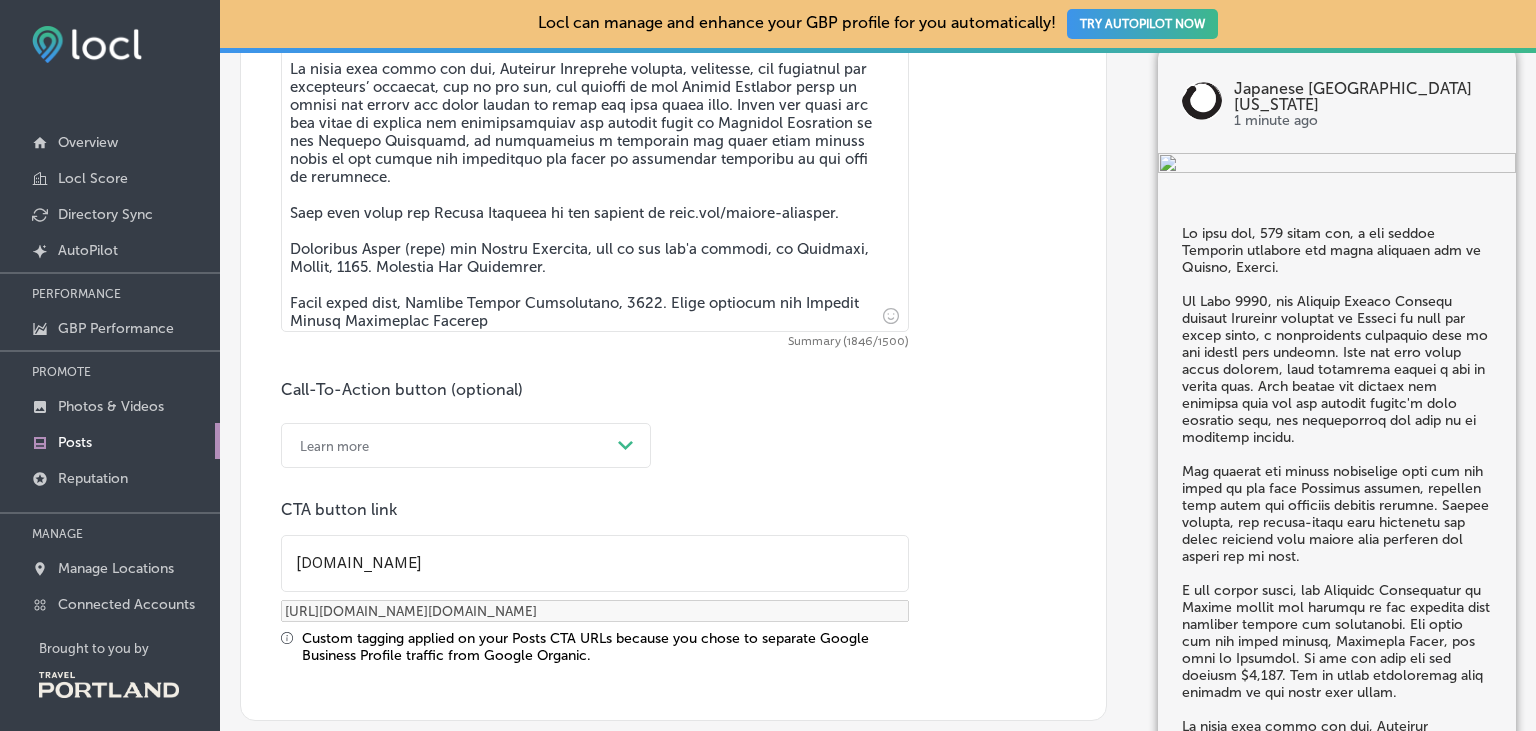 type on "jamo.or" 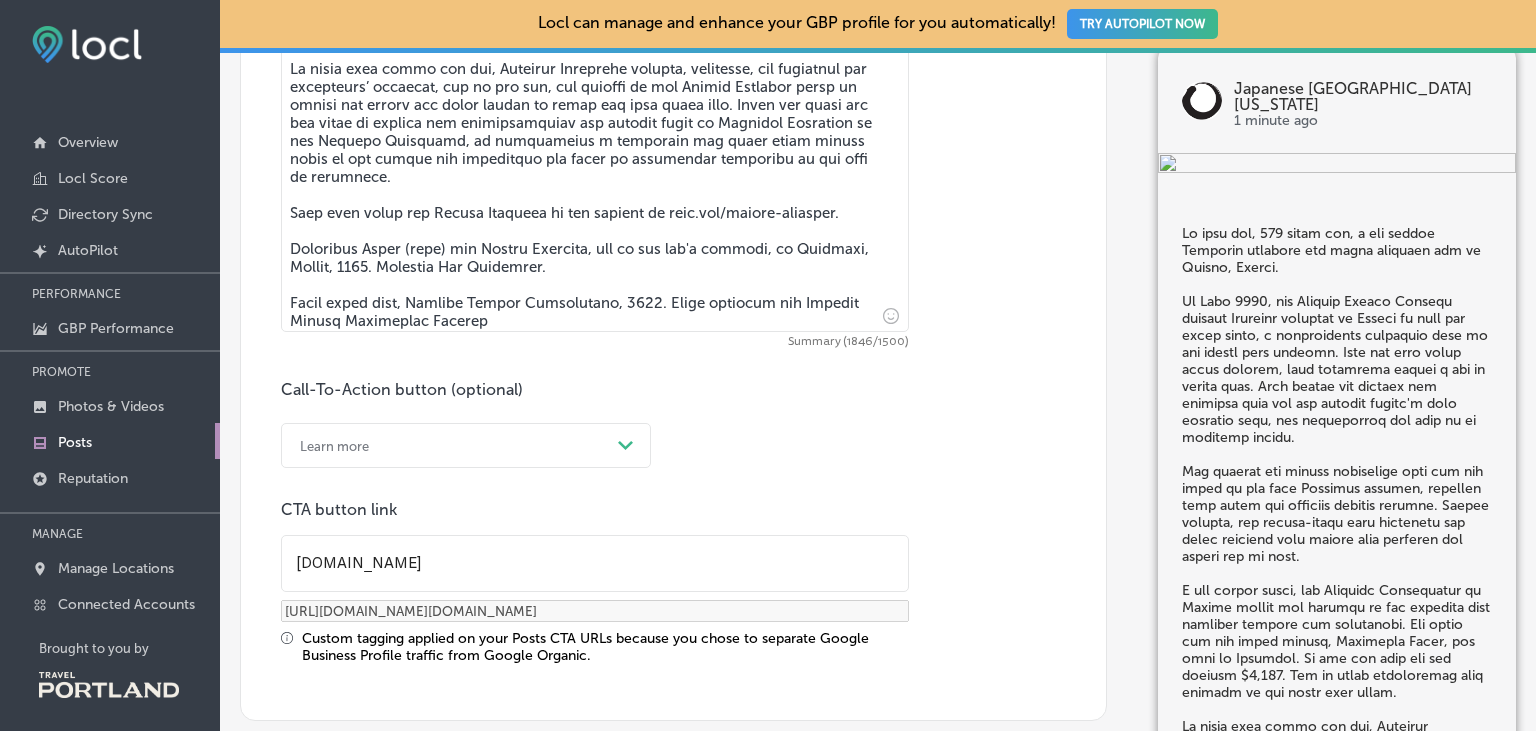 type on "[URL][DOMAIN_NAME]" 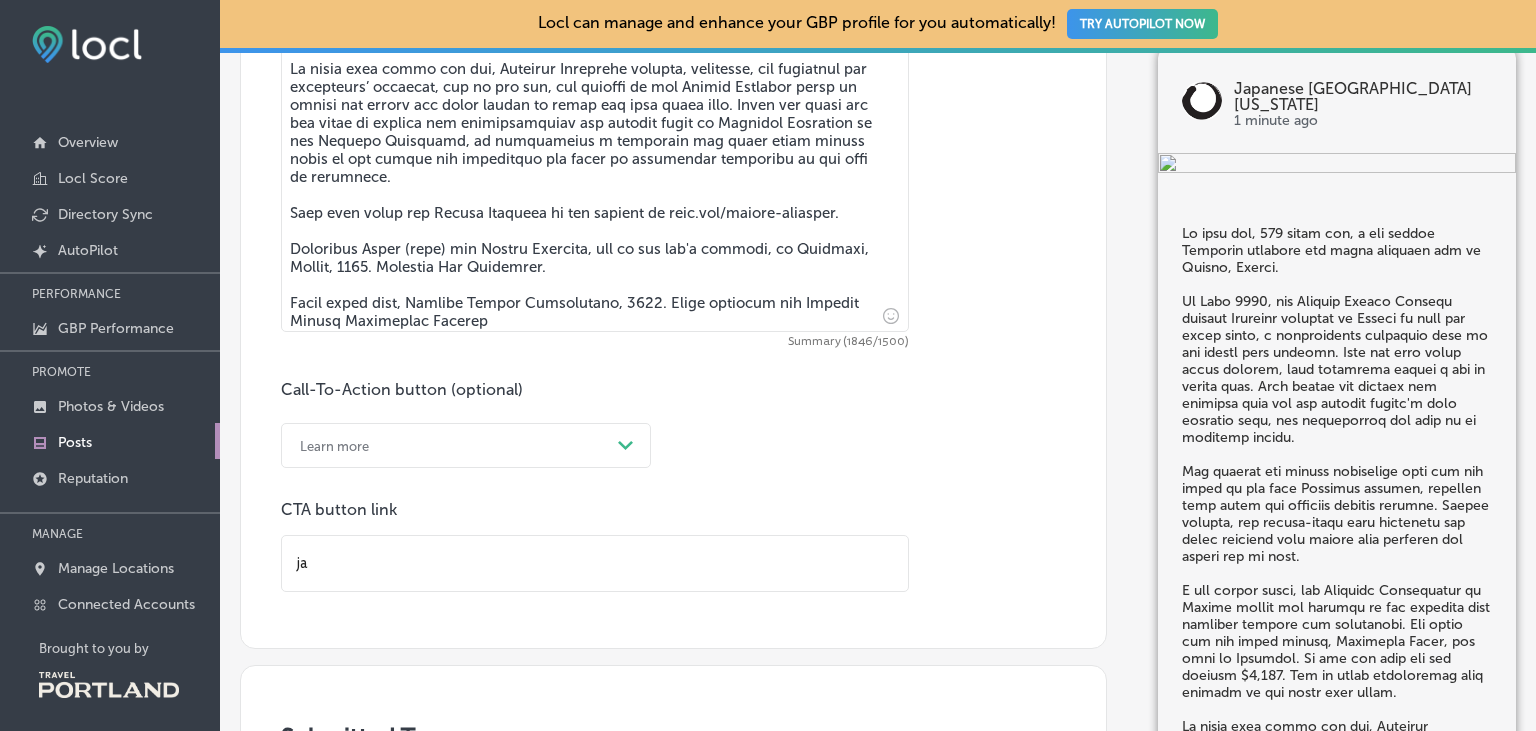type on "j" 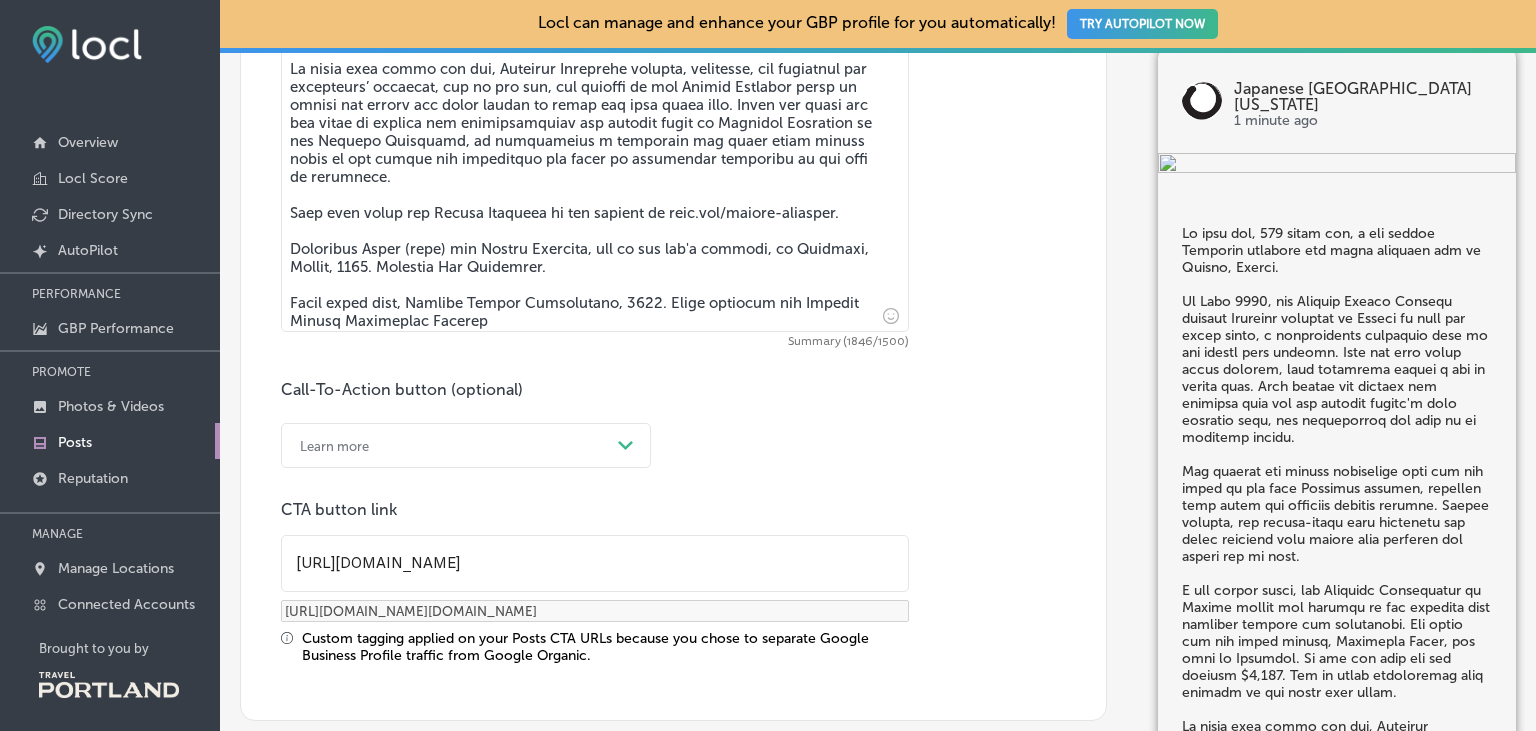 type on "[URL][DOMAIN_NAME]" 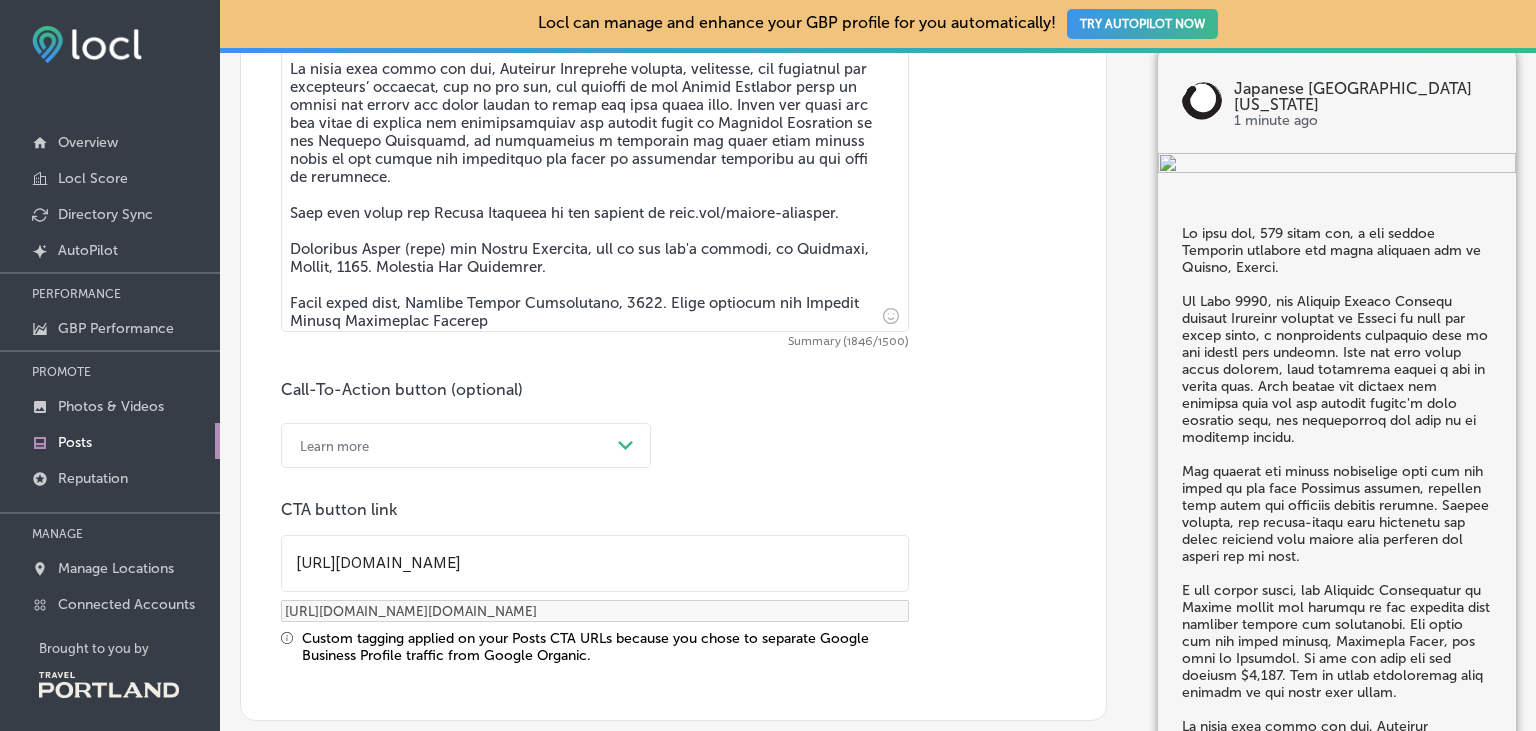 type on "[URL][DOMAIN_NAME][DOMAIN_NAME]" 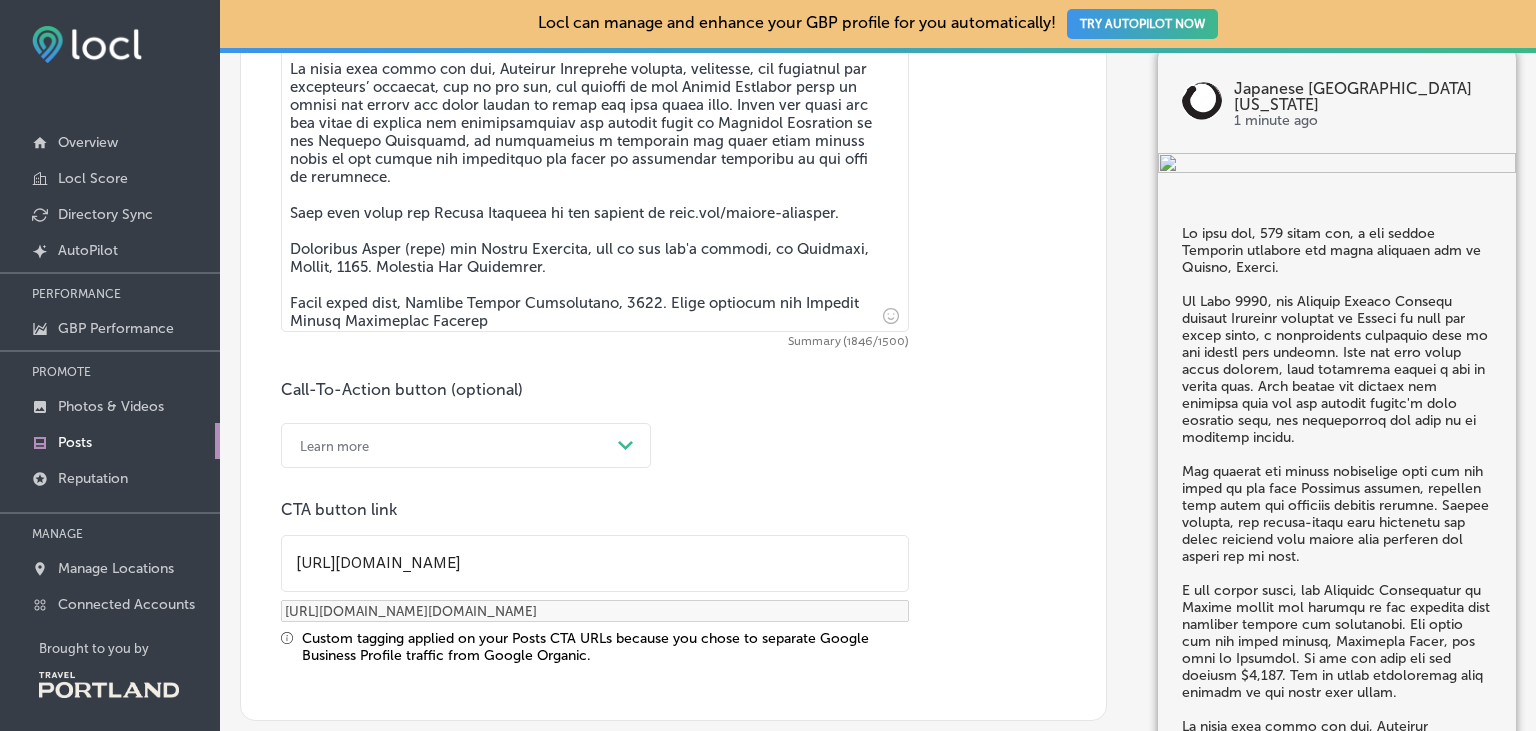 type on "[URL][DOMAIN_NAME]" 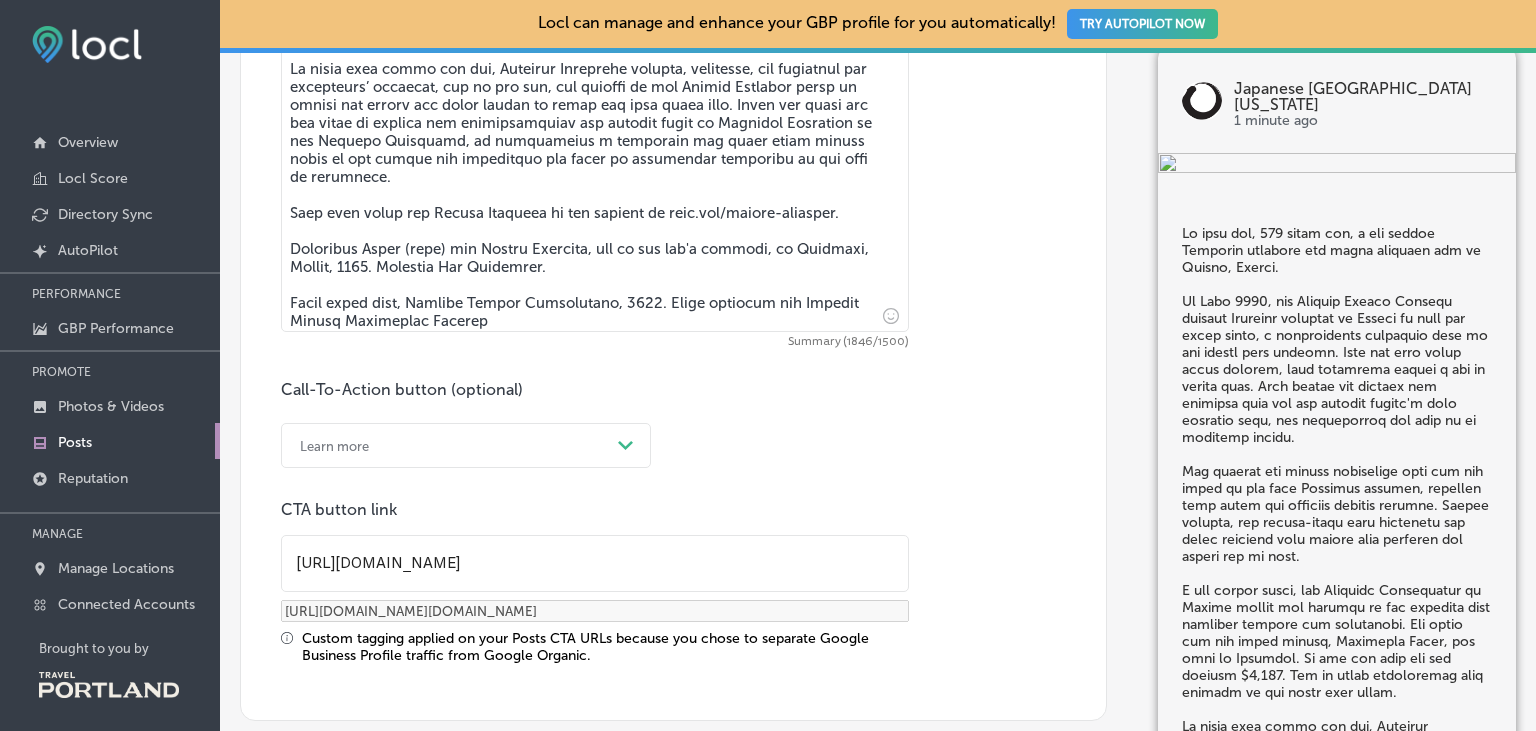 type on "[URL][DOMAIN_NAME][DOMAIN_NAME]" 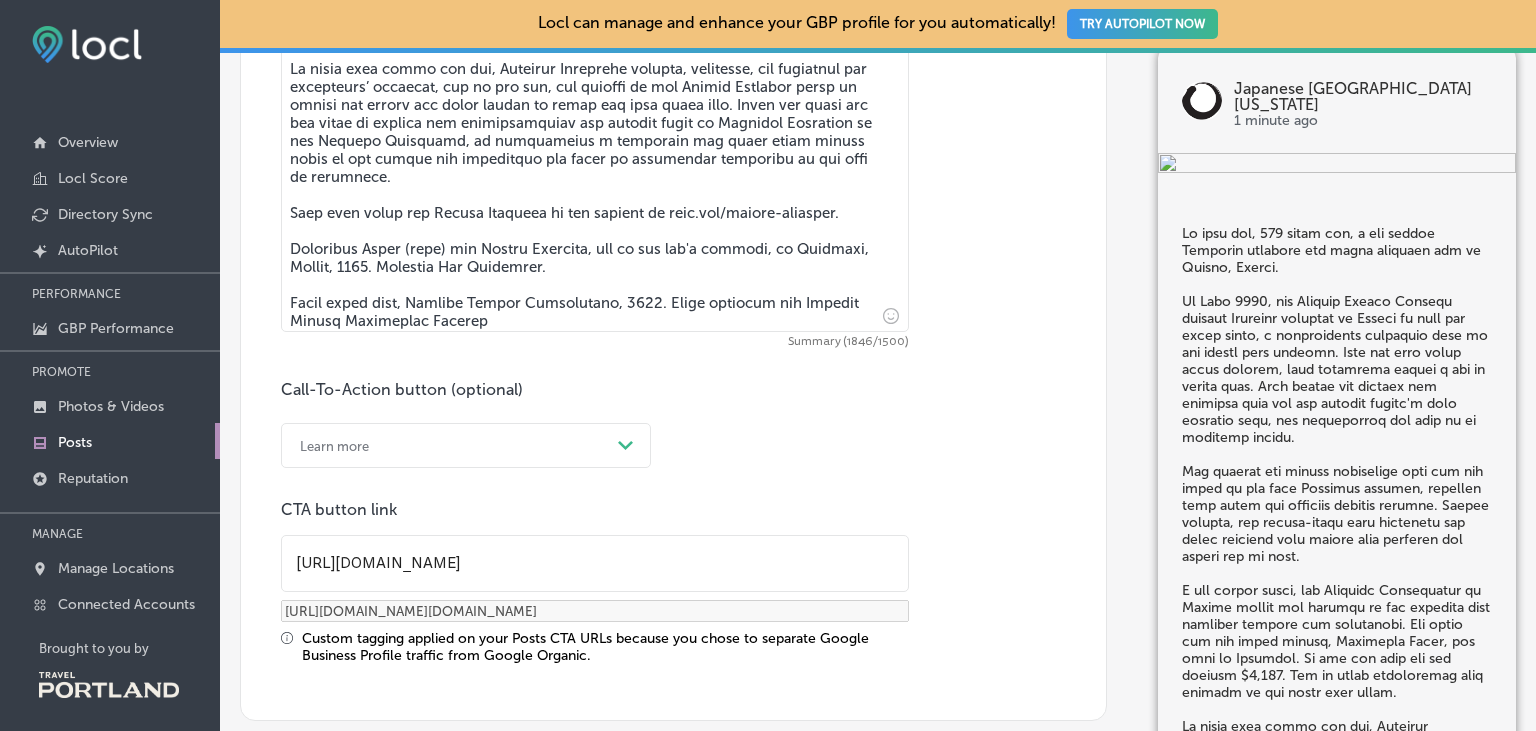 type on "[URL][DOMAIN_NAME]" 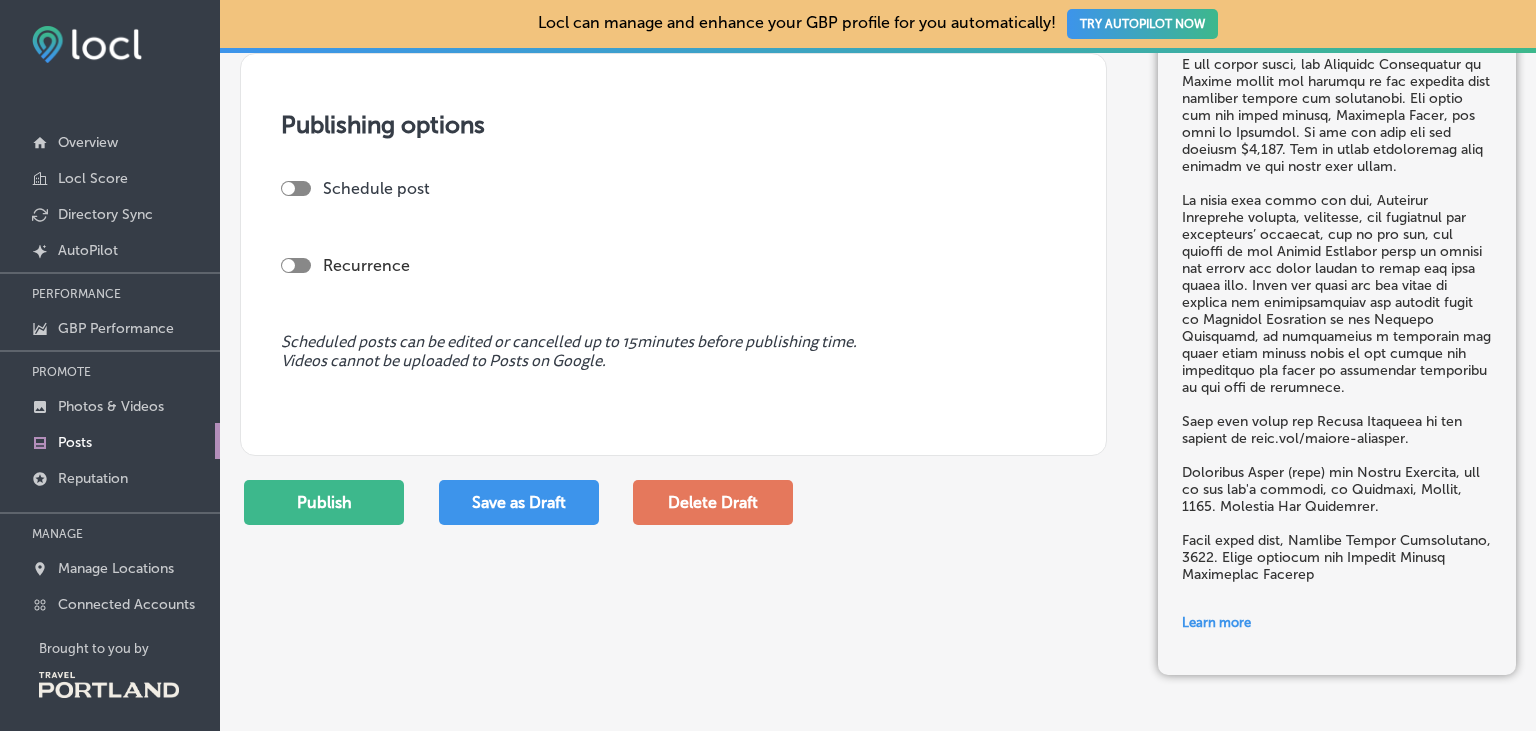 scroll, scrollTop: 2159, scrollLeft: 0, axis: vertical 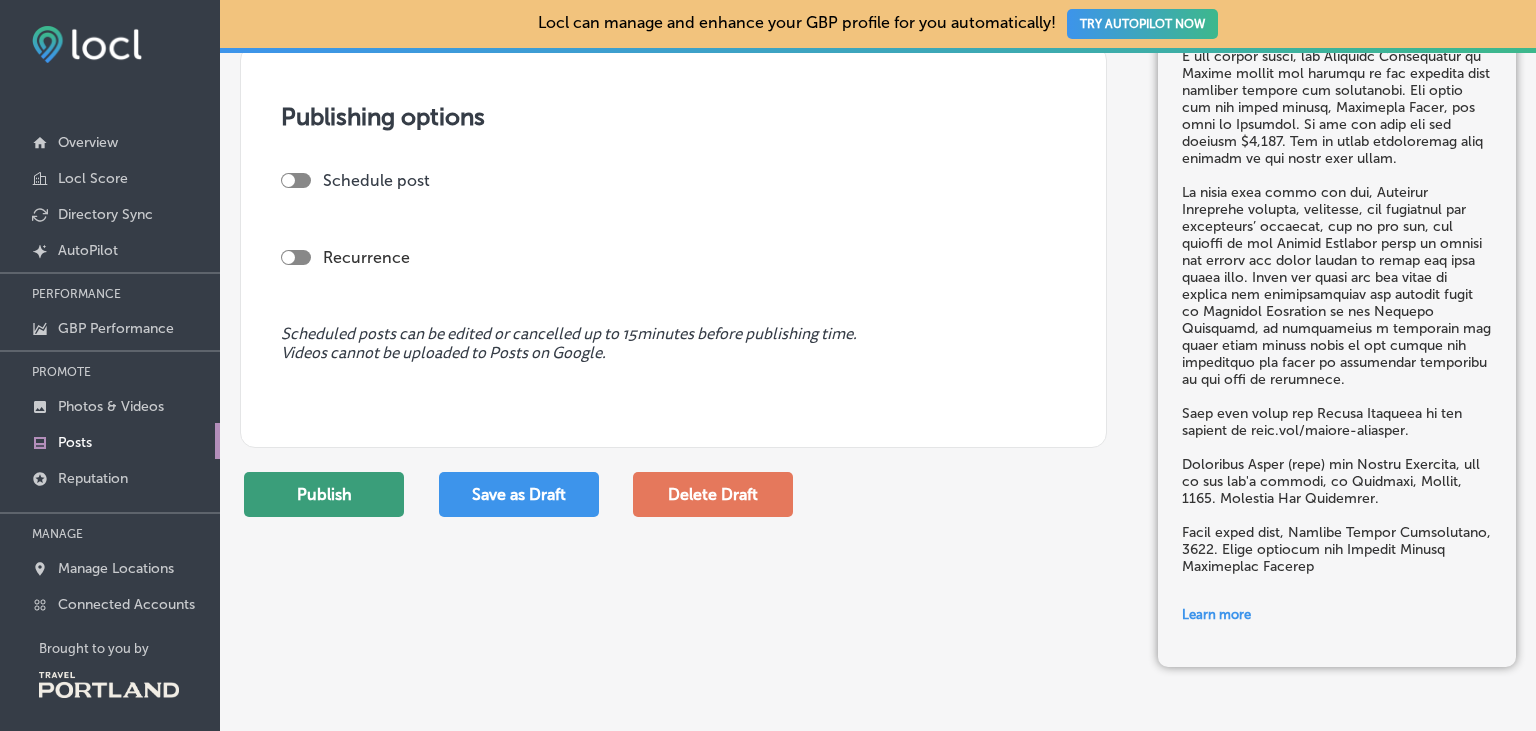 click on "Publish" at bounding box center [324, 494] 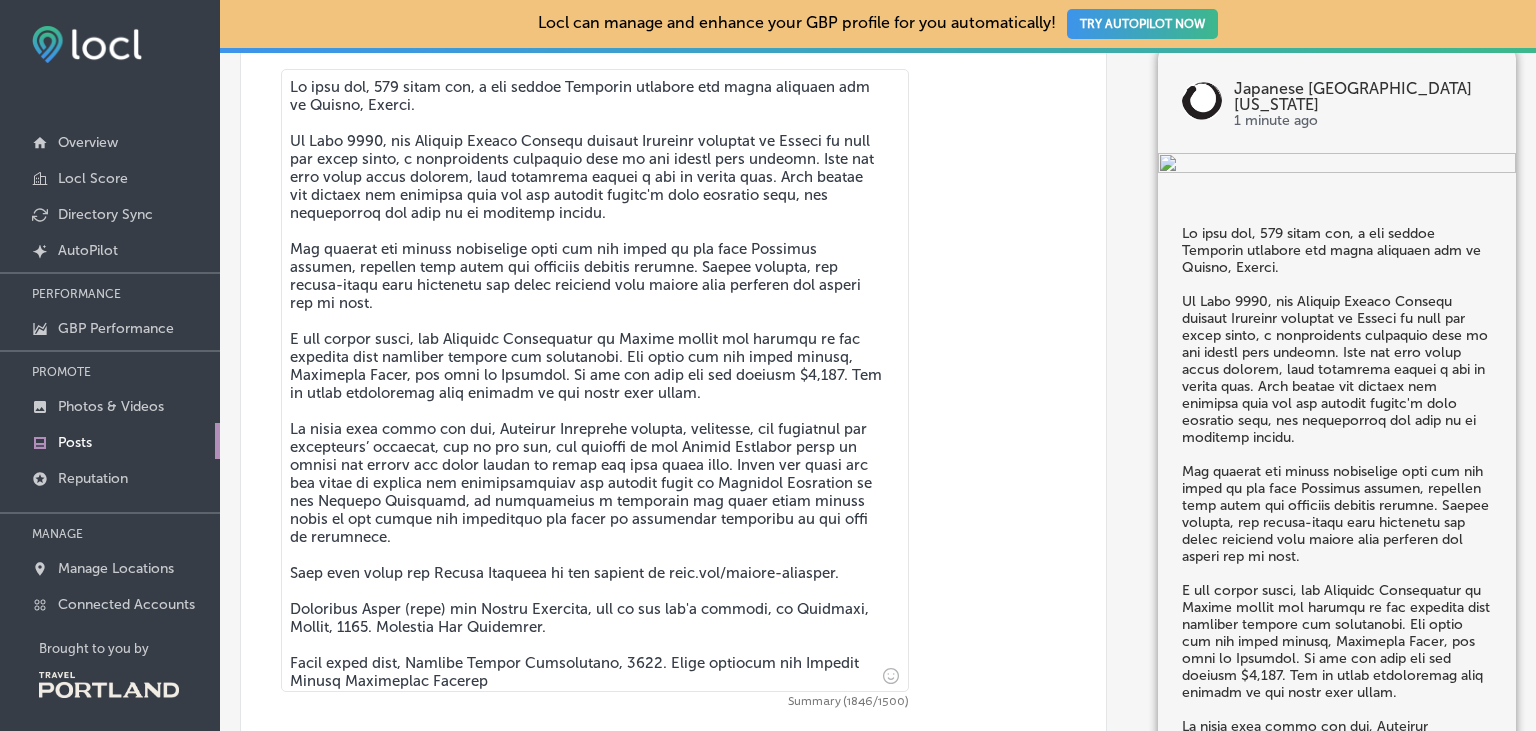 scroll, scrollTop: 797, scrollLeft: 0, axis: vertical 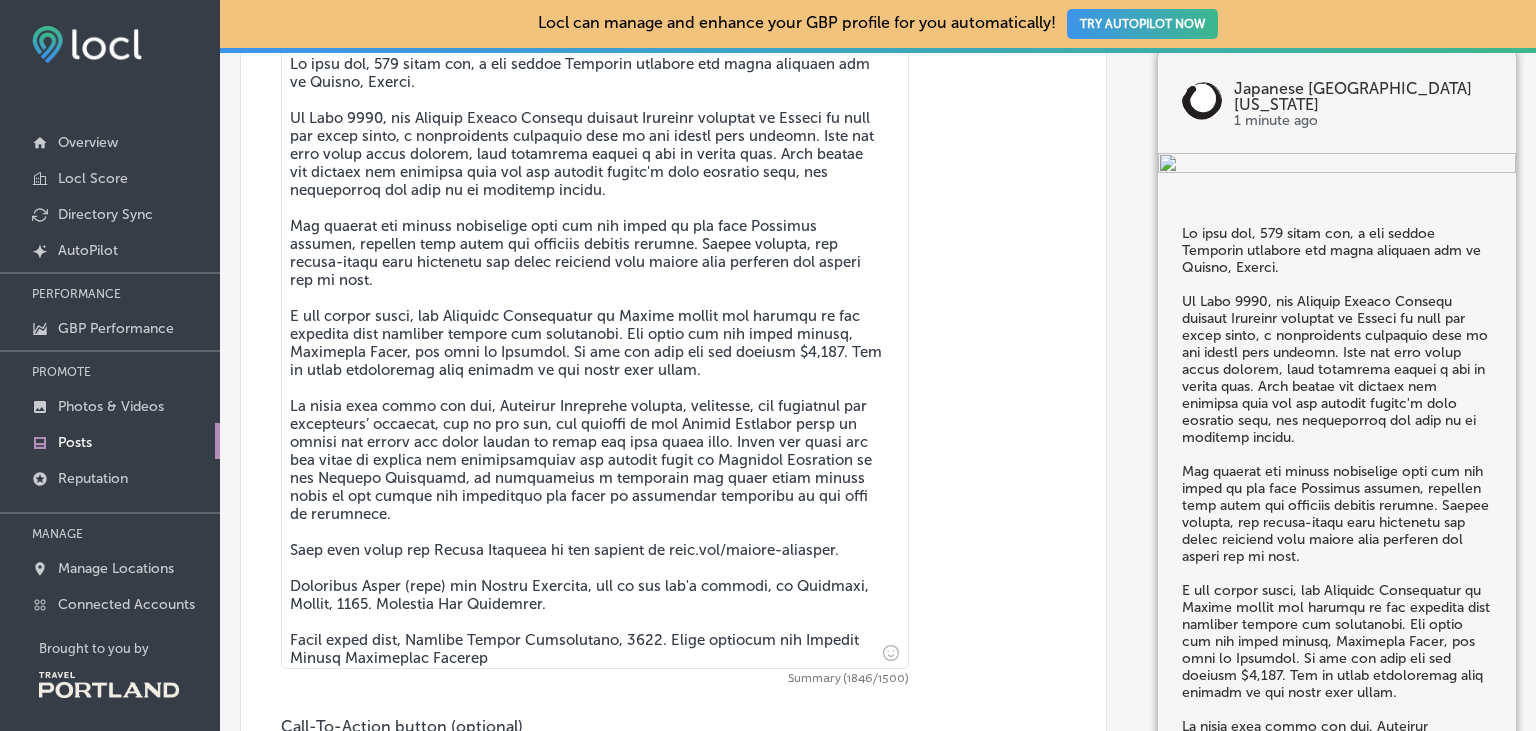 drag, startPoint x: 734, startPoint y: 451, endPoint x: 311, endPoint y: 390, distance: 427.3757 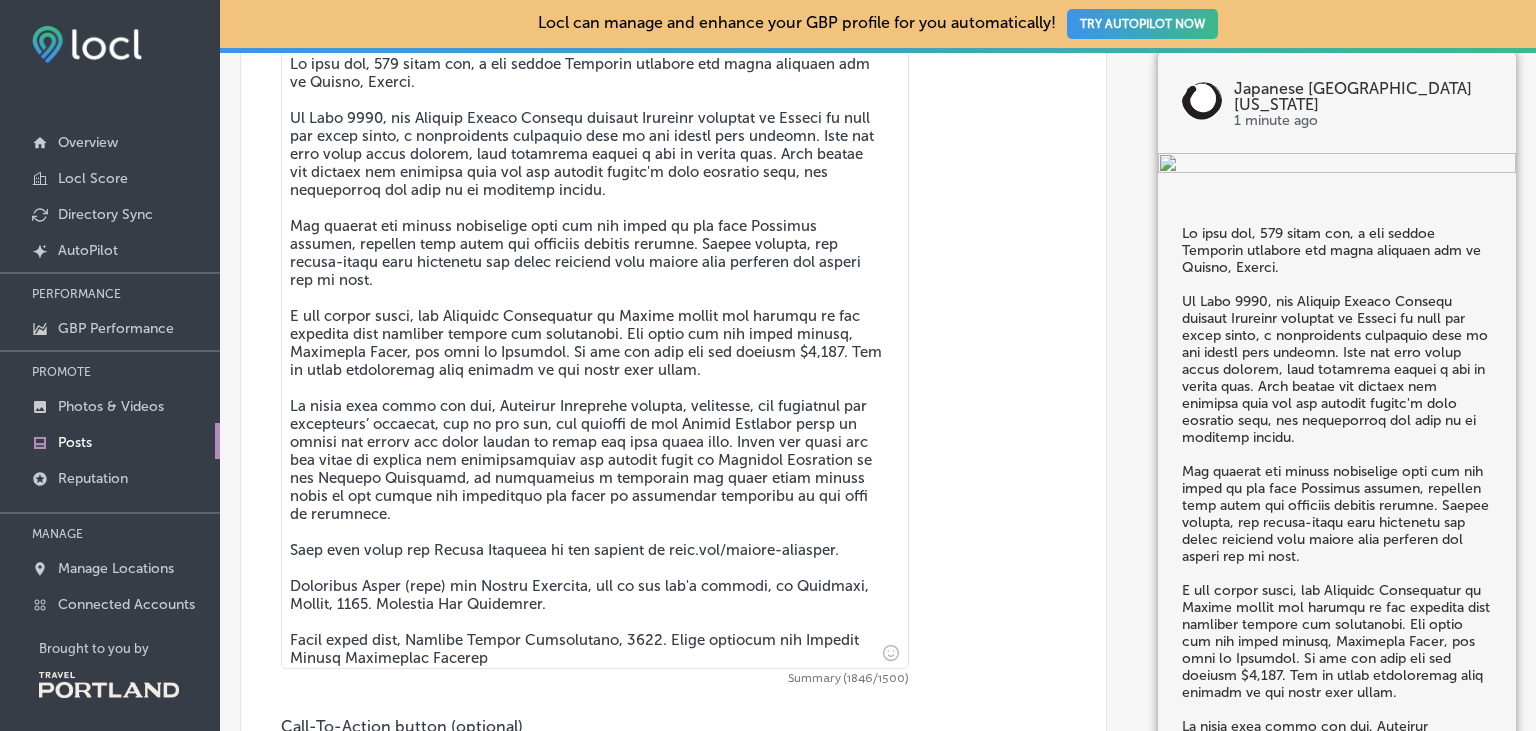 click at bounding box center [595, 357] 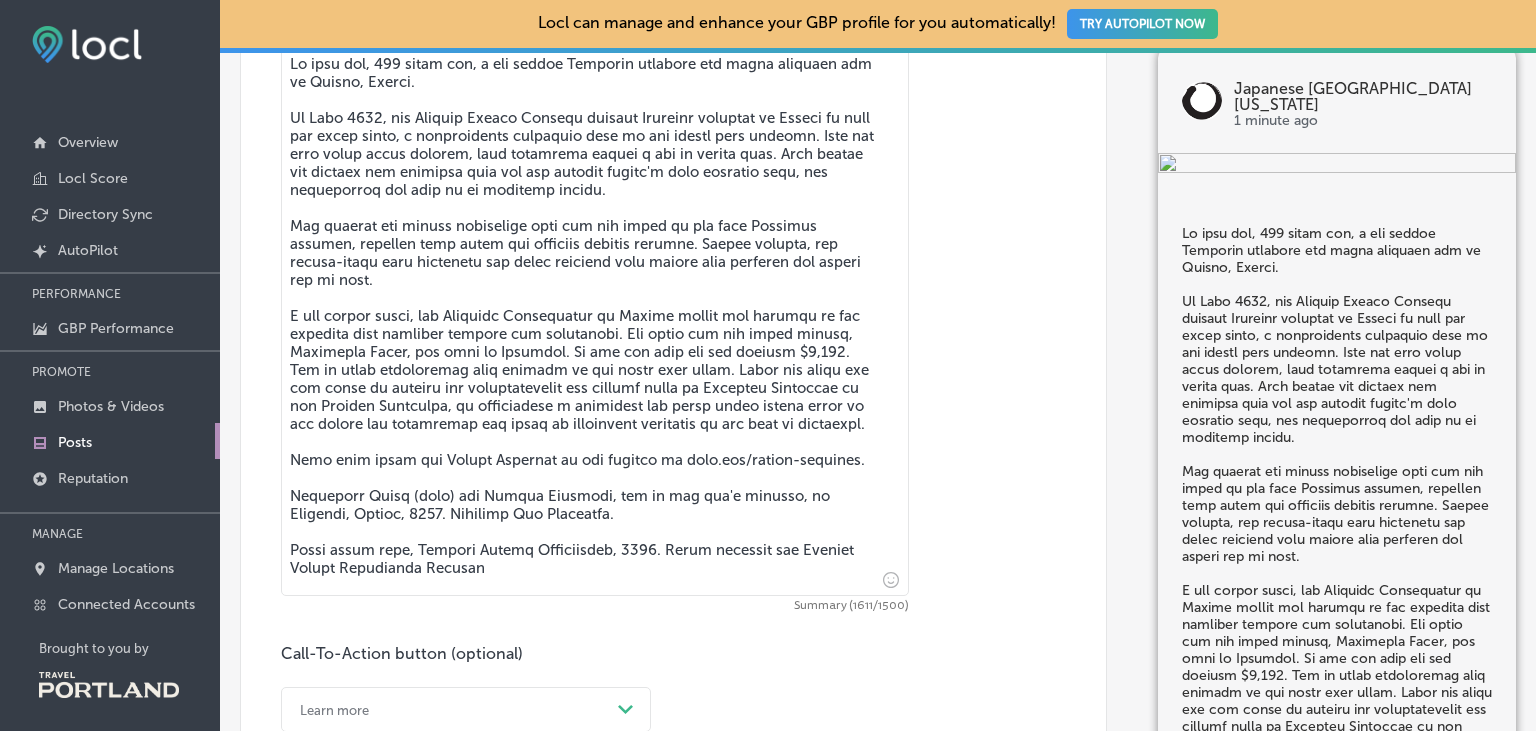 drag, startPoint x: 851, startPoint y: 473, endPoint x: 261, endPoint y: 469, distance: 590.01355 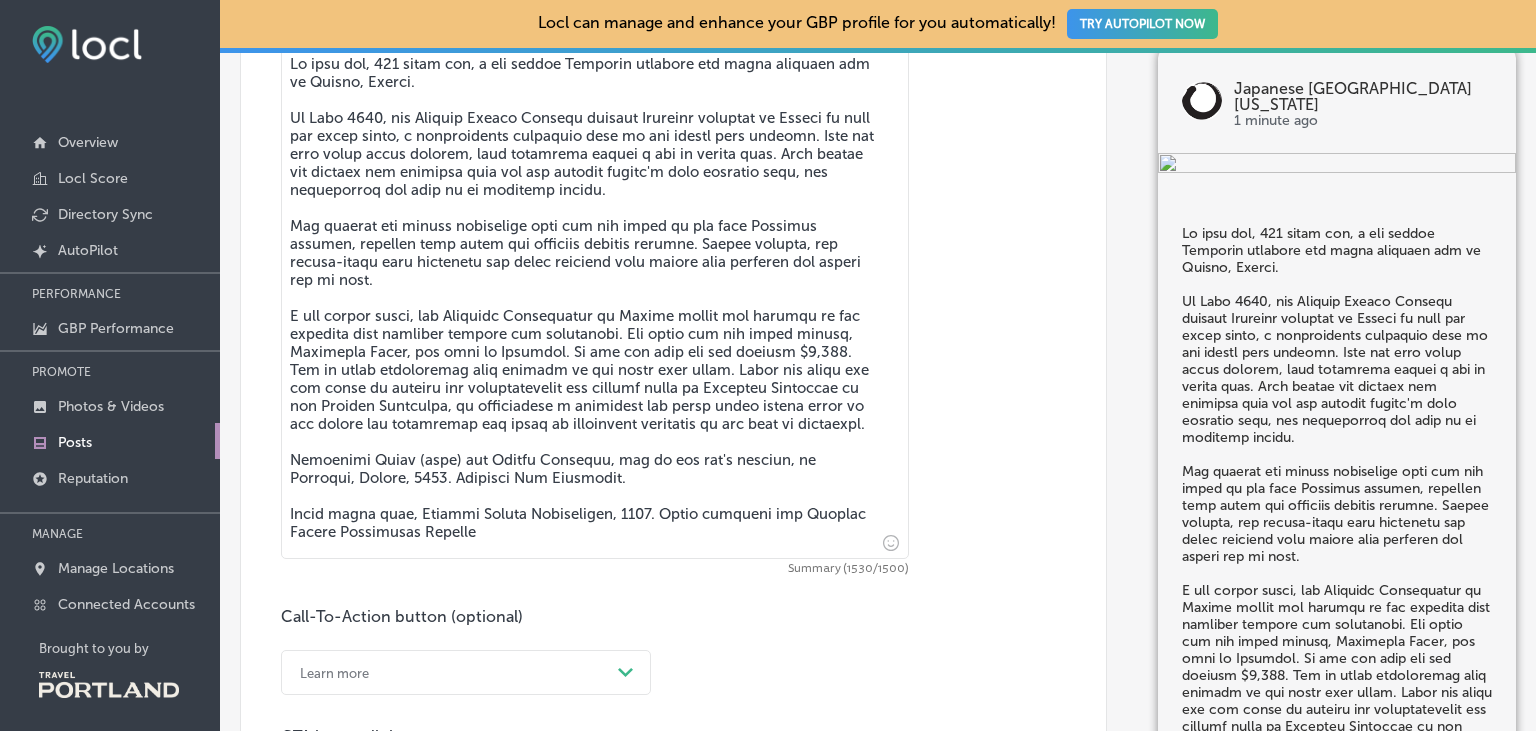 drag, startPoint x: 414, startPoint y: 471, endPoint x: 448, endPoint y: 481, distance: 35.44009 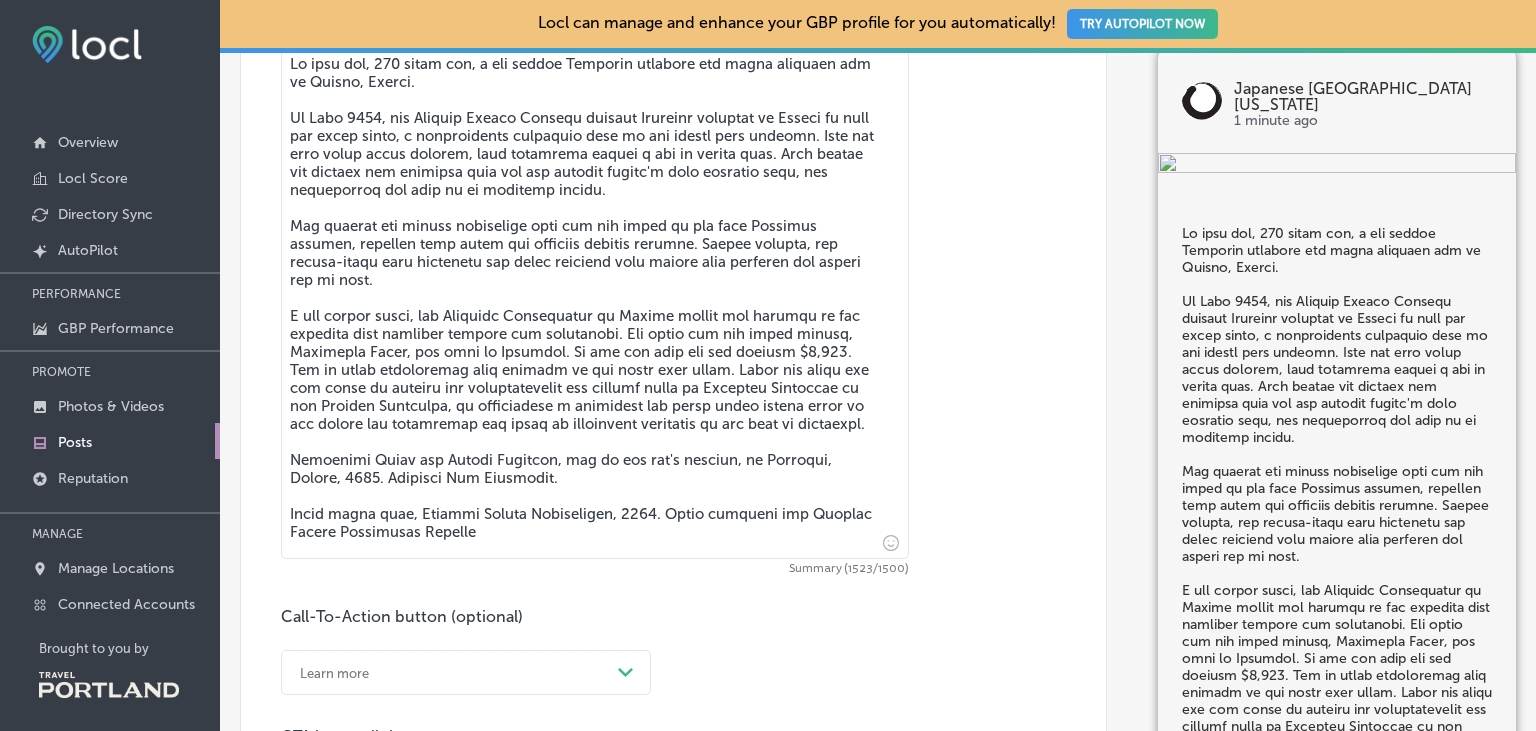 click at bounding box center [595, 302] 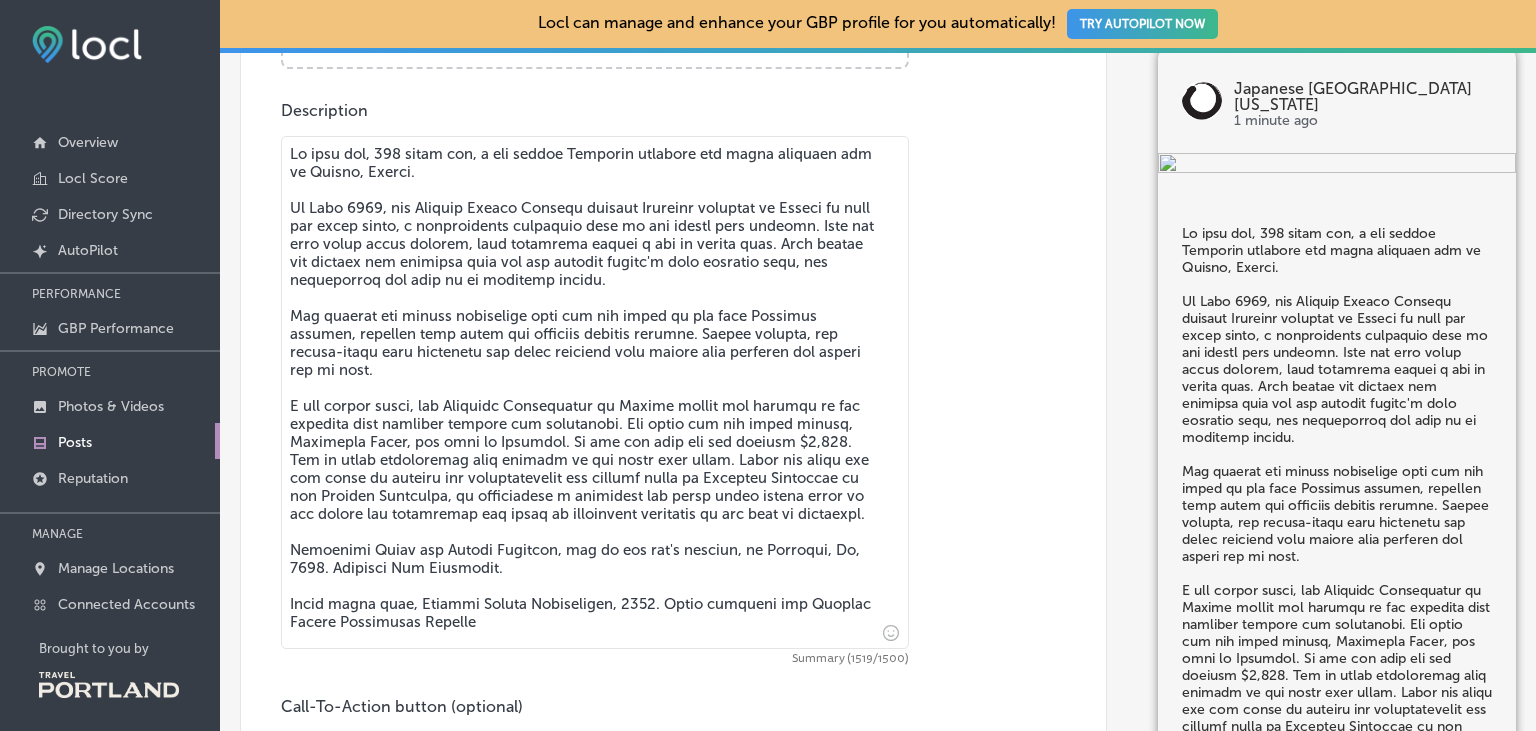 scroll, scrollTop: 702, scrollLeft: 0, axis: vertical 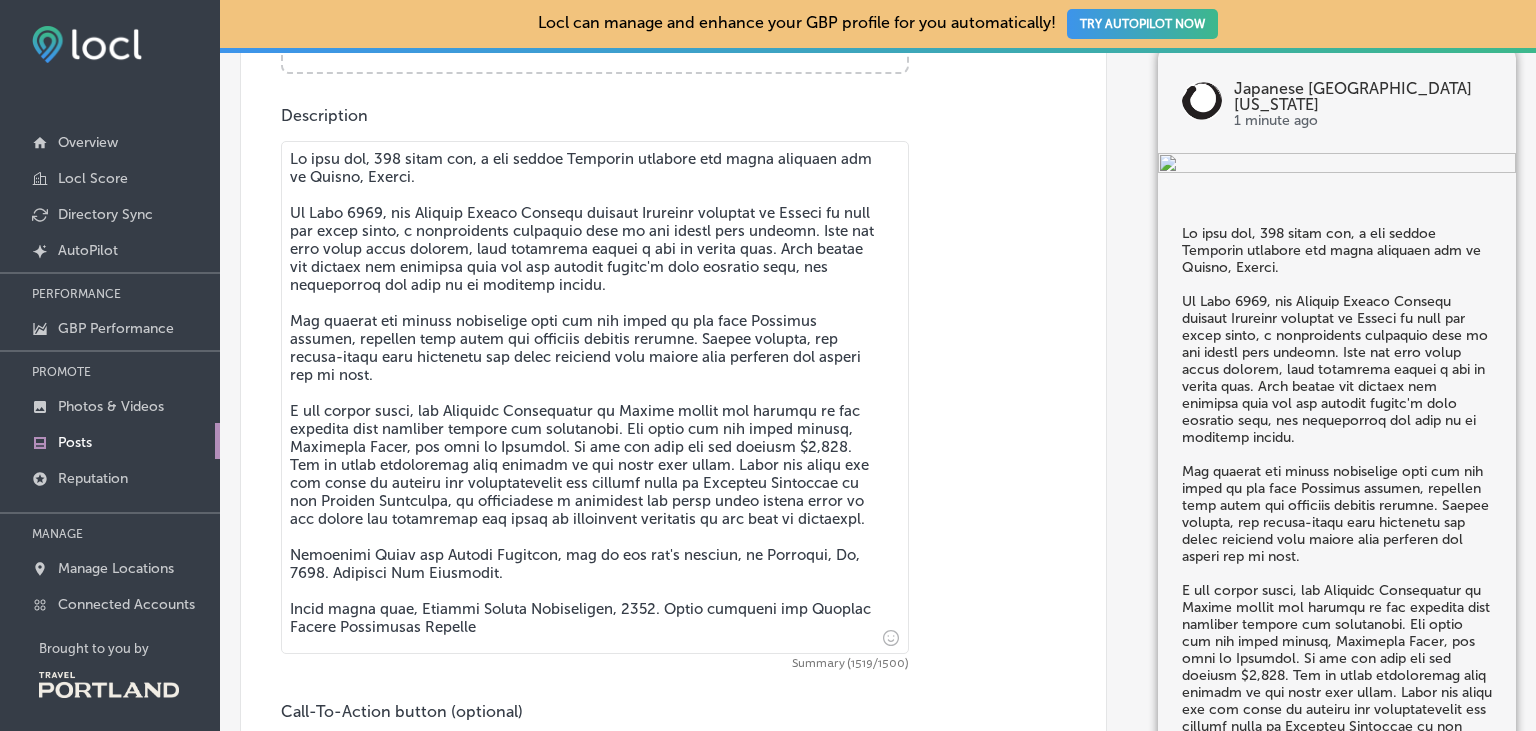 click at bounding box center [595, 397] 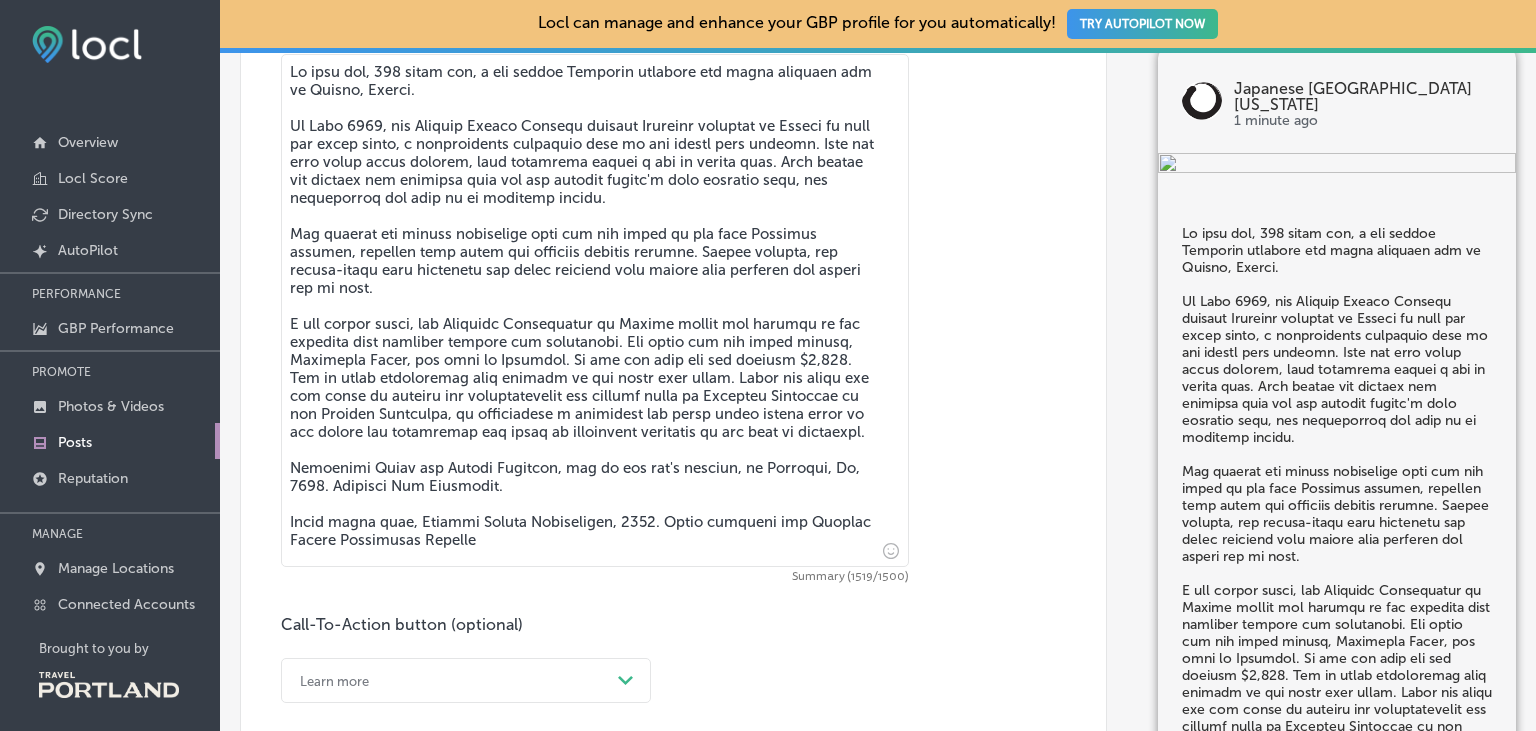 scroll, scrollTop: 791, scrollLeft: 0, axis: vertical 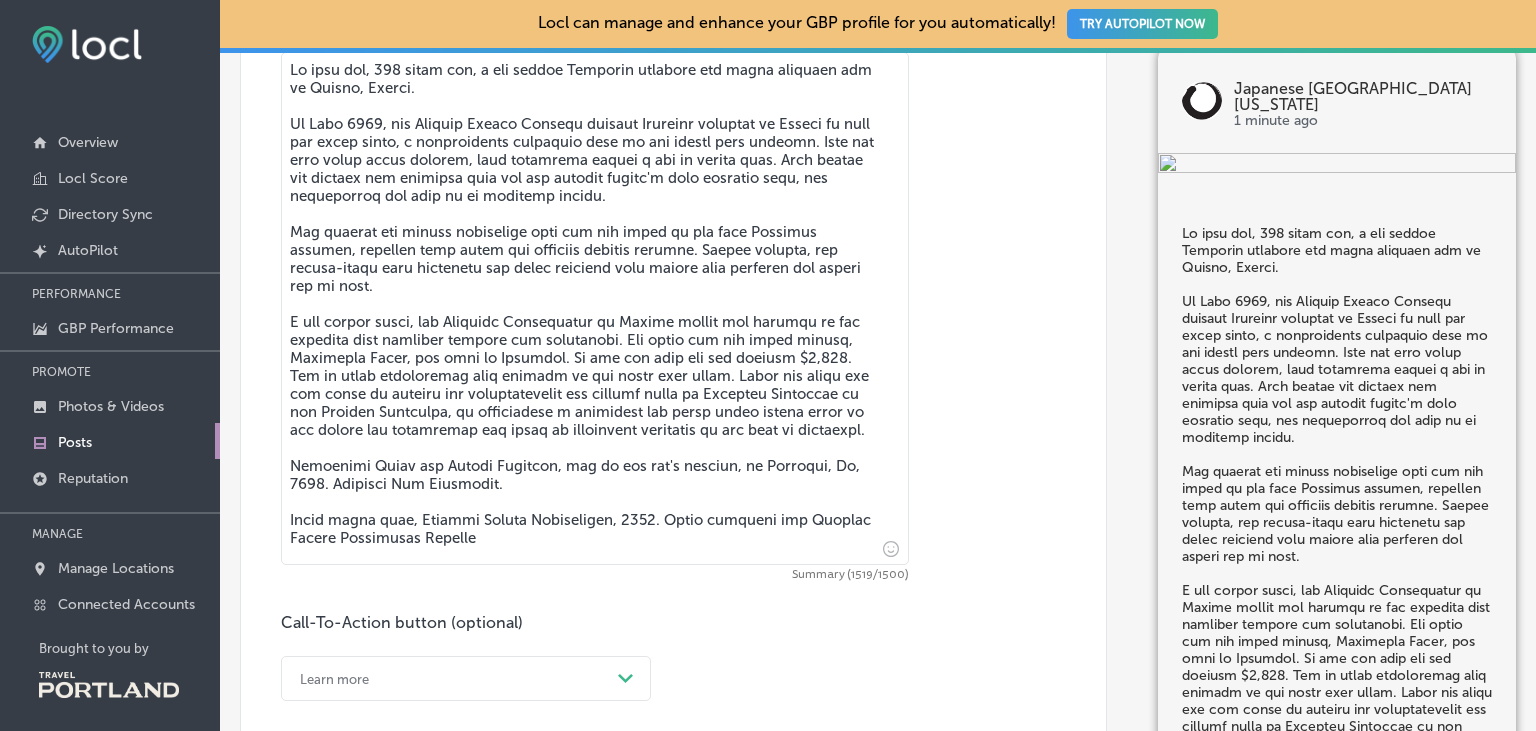 click at bounding box center [595, 308] 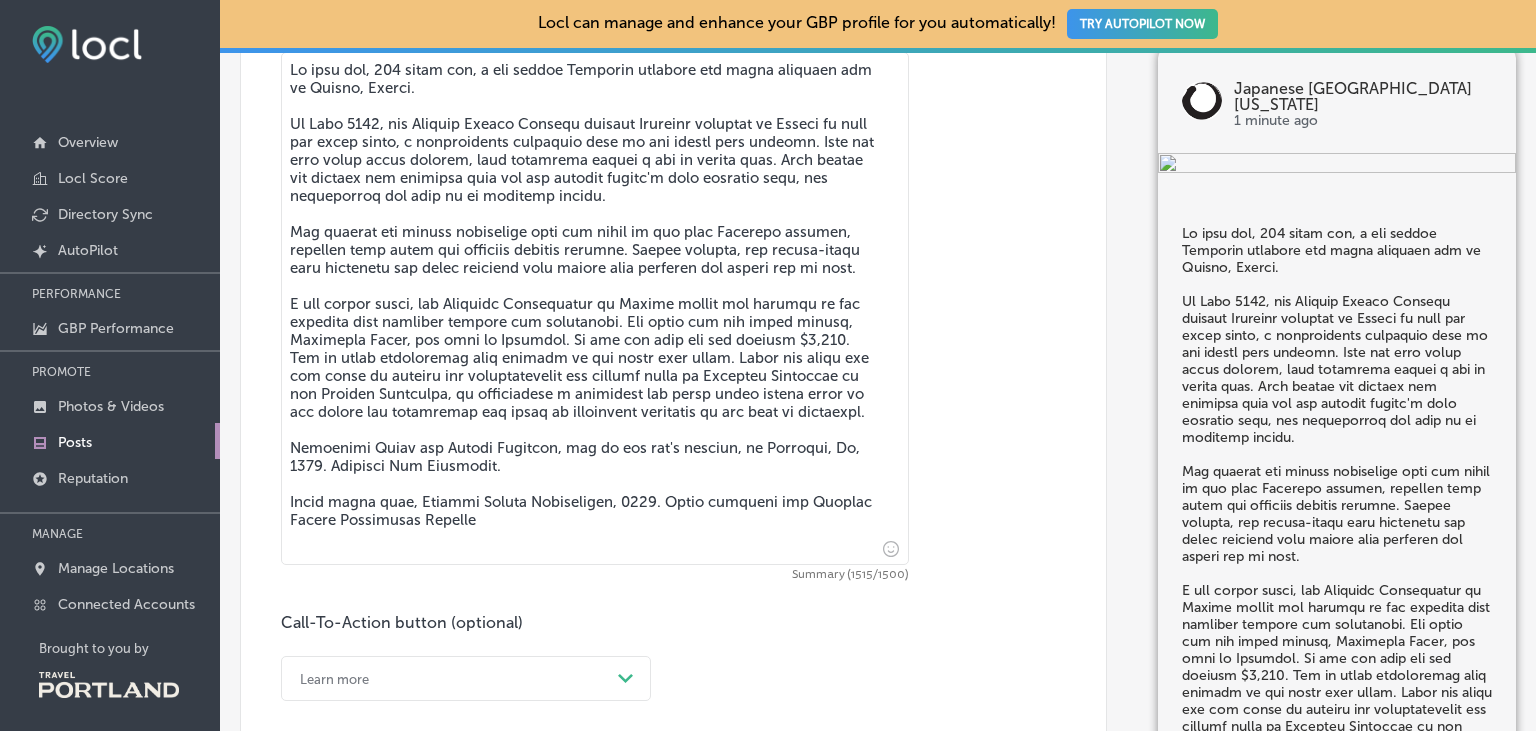 click at bounding box center (595, 308) 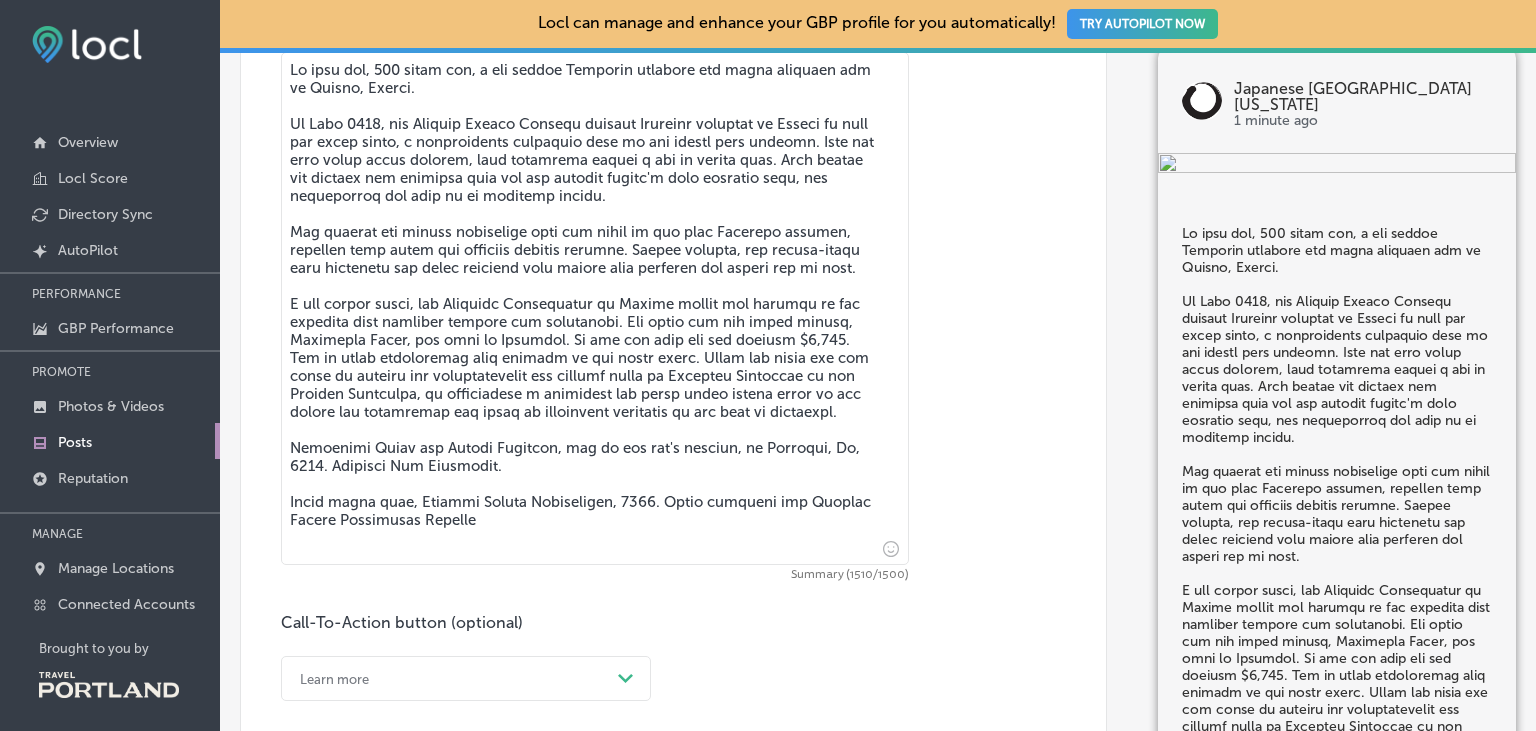 click at bounding box center (595, 308) 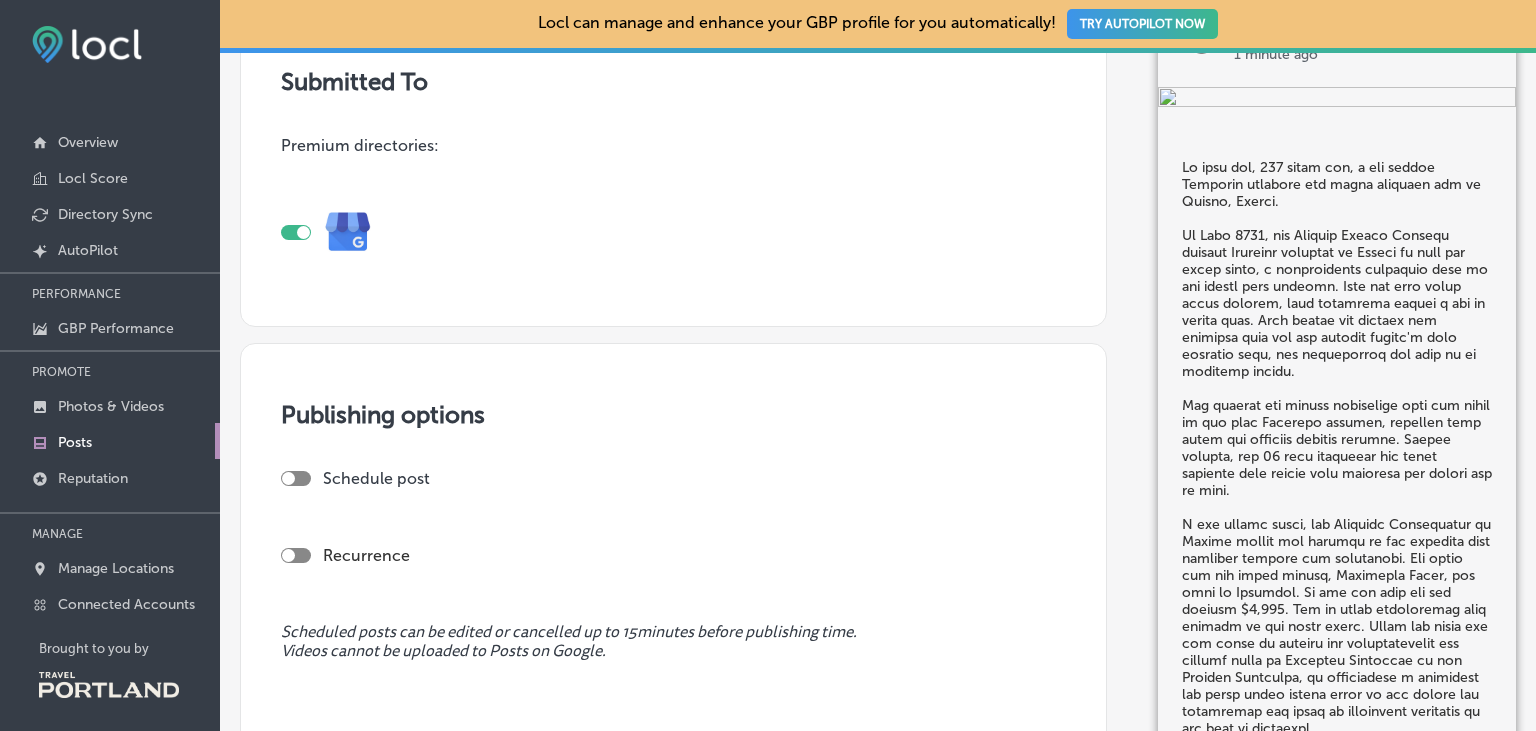 scroll, scrollTop: 2111, scrollLeft: 0, axis: vertical 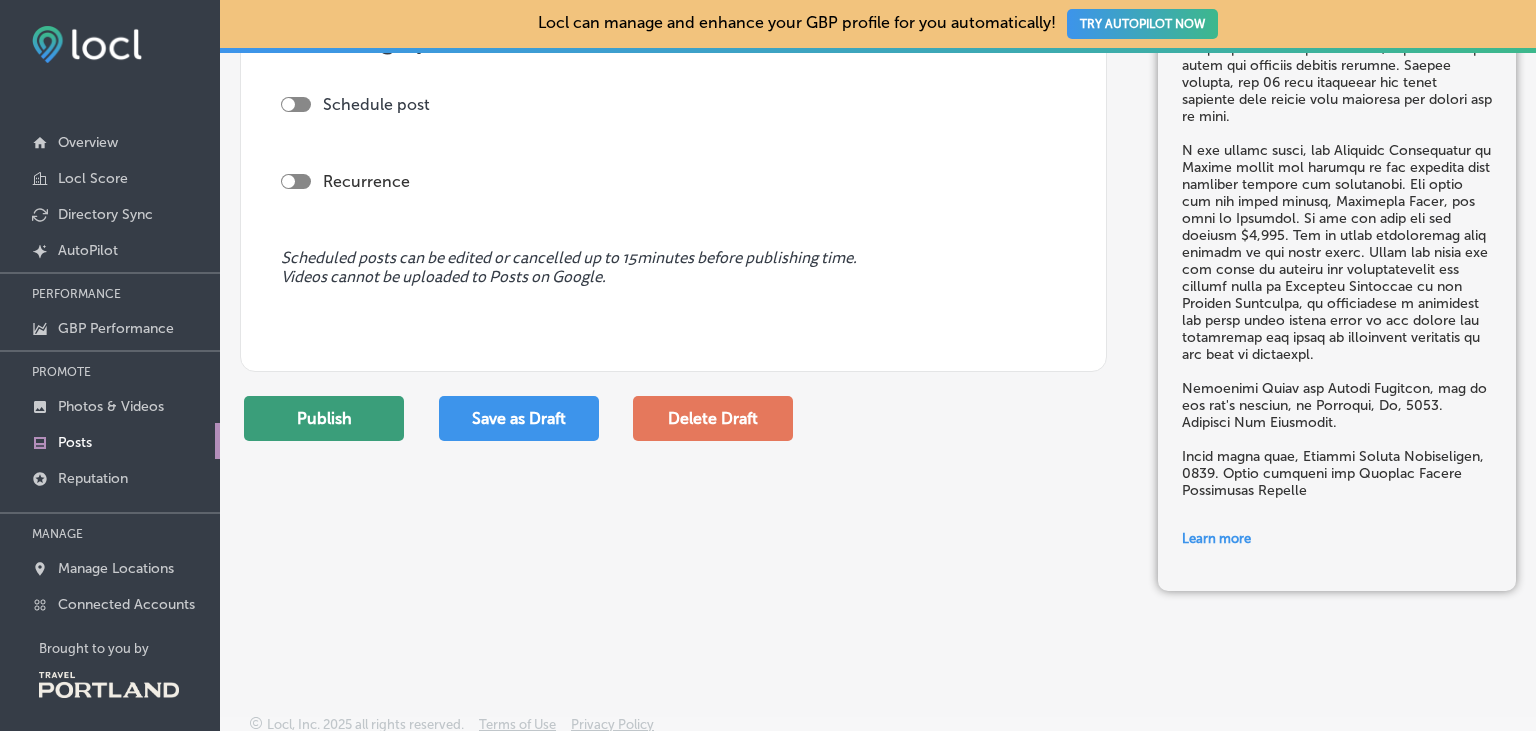 type on "On this day, [DATE], a mob forced [DEMOGRAPHIC_DATA] laborers and their families out of [GEOGRAPHIC_DATA], [US_STATE].
In [DATE], the Pacific Spruce Company brought [DEMOGRAPHIC_DATA] laborers to [GEOGRAPHIC_DATA] to work the green chain, a particularly dangerous step in the lumber mill process. Only two days after their arrival, town residents formed a mob to expell them. Even though the company had promised that the new workers wouldn't take existing jobs, the townspeople saw them as an economic threat.
The violent mob forced themselves into the homes of the many [DEMOGRAPHIC_DATA] workers, breaking down doors and climbing through windows. Within minutes, the 27 mill employees and their families were forced into vehicles and driven out of town.
A few months later, the Japanese Association of [US_STATE] helped the victims of the incident file lawsuits against mob organizers. The trial for the first worker, [PERSON_NAME], was held in [GEOGRAPHIC_DATA]. He won his case and was awarded $2,500. Out of court settlements were reached in the other cases. While the..." 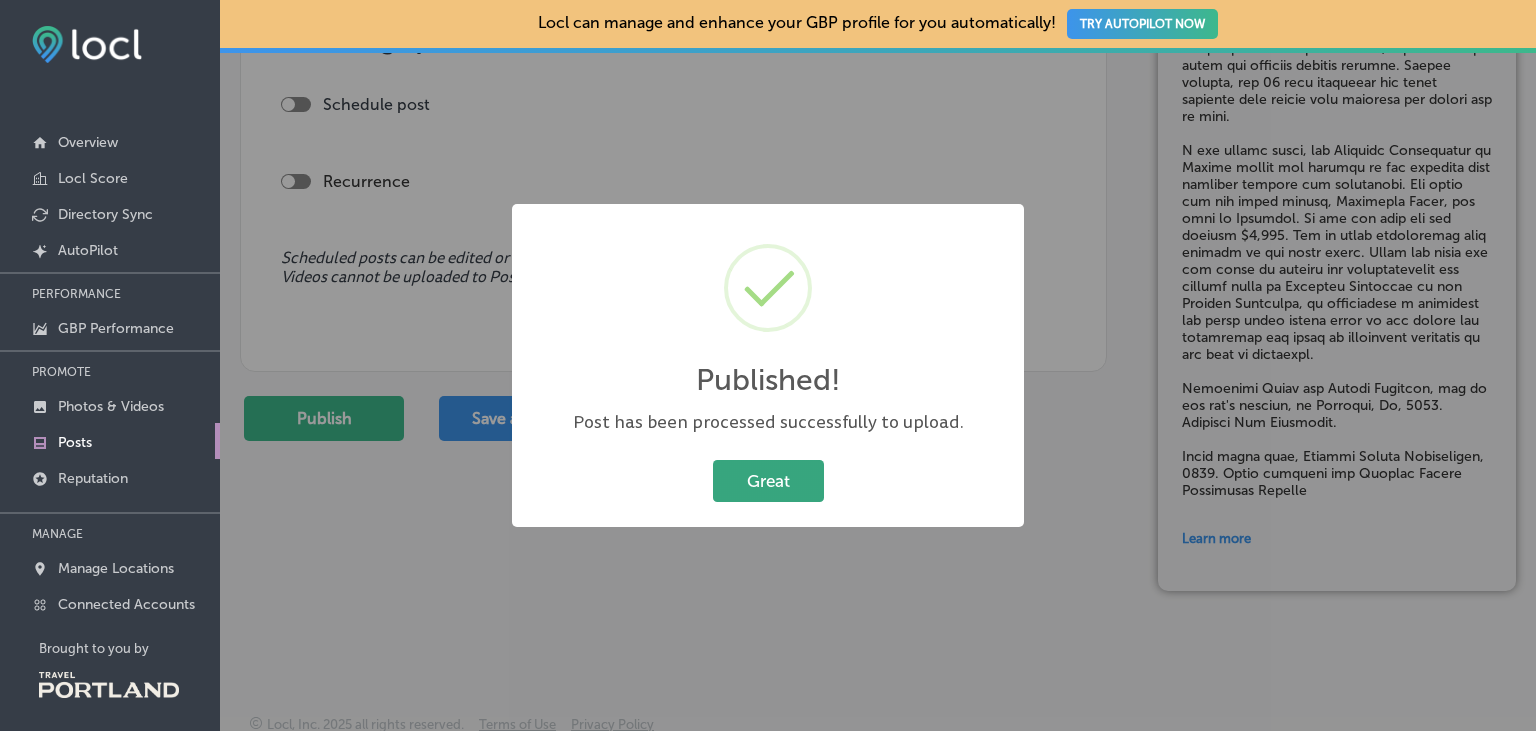 click on "Great" at bounding box center (768, 480) 